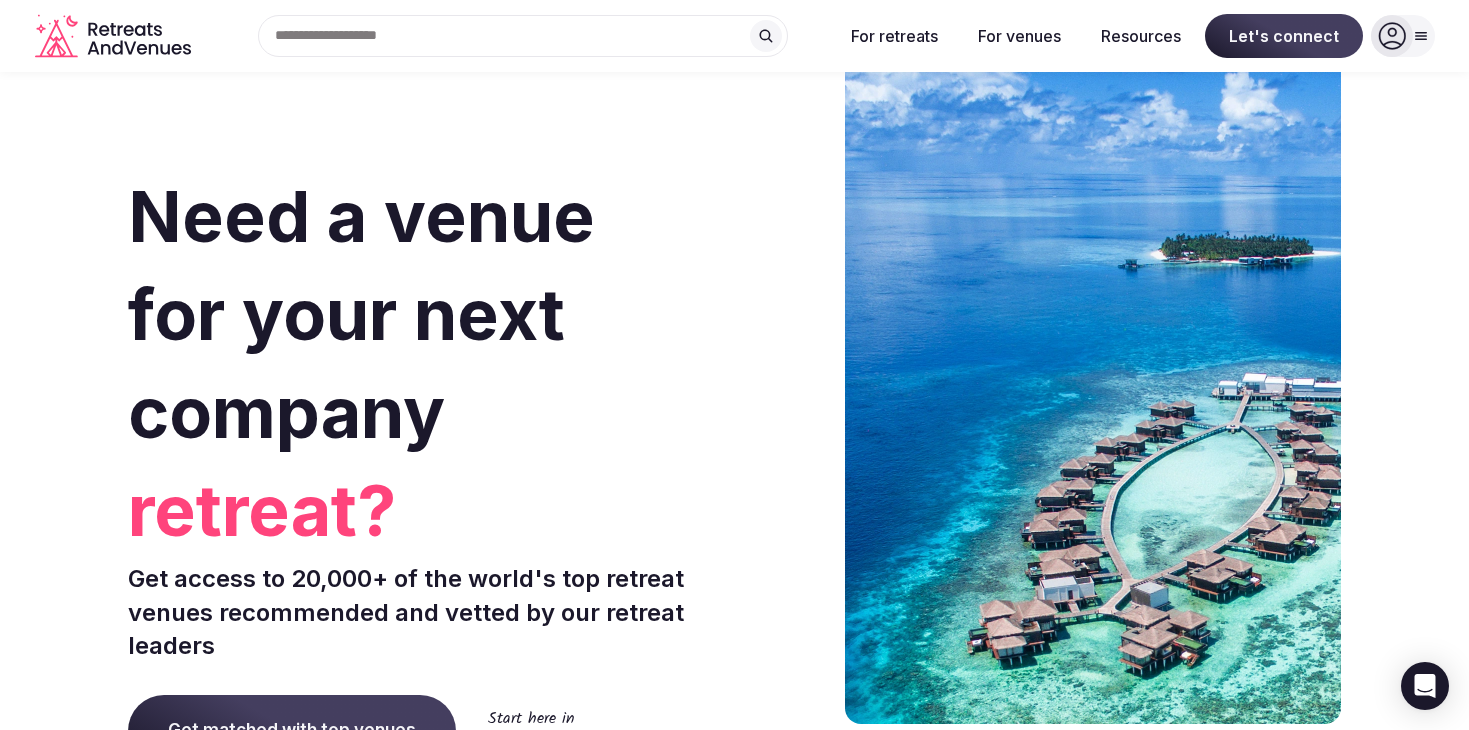 scroll, scrollTop: 0, scrollLeft: 0, axis: both 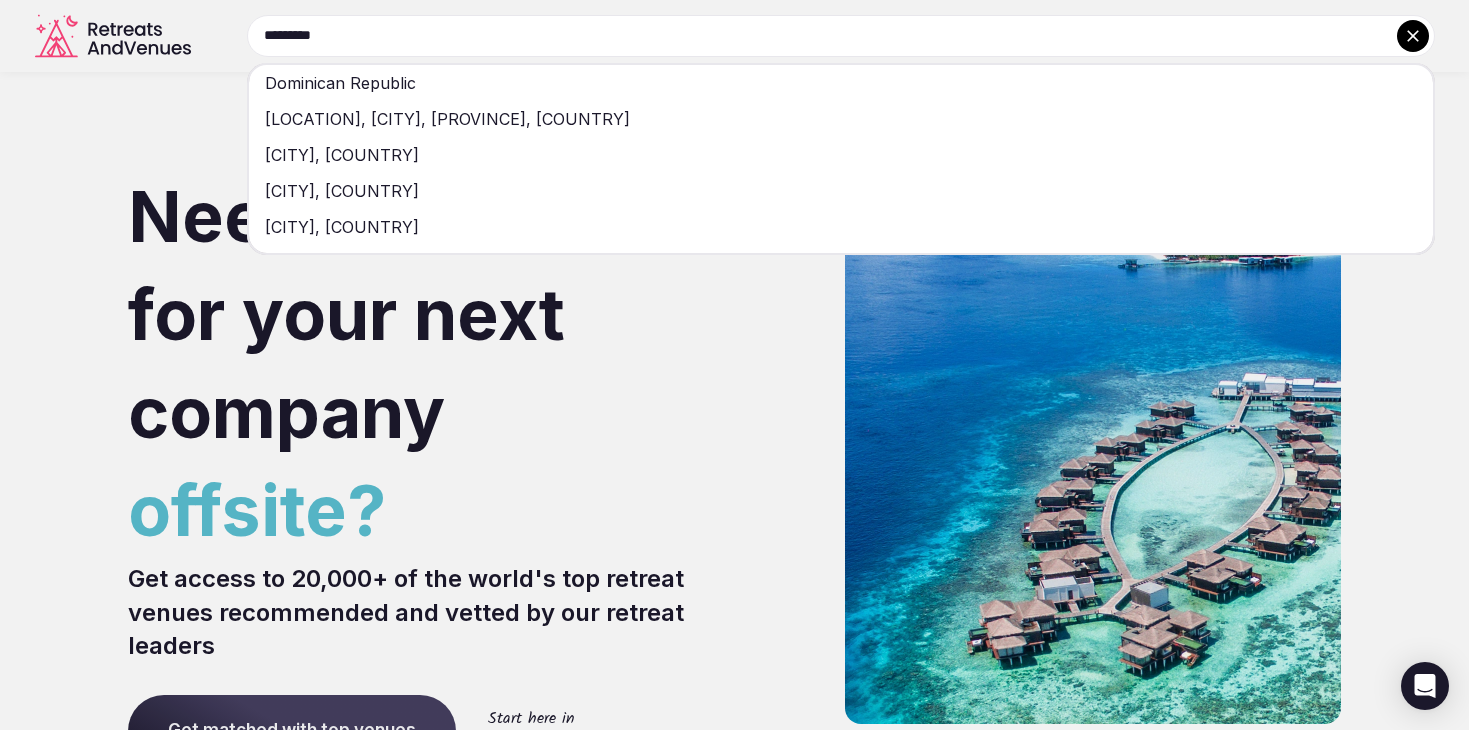 type on "*********" 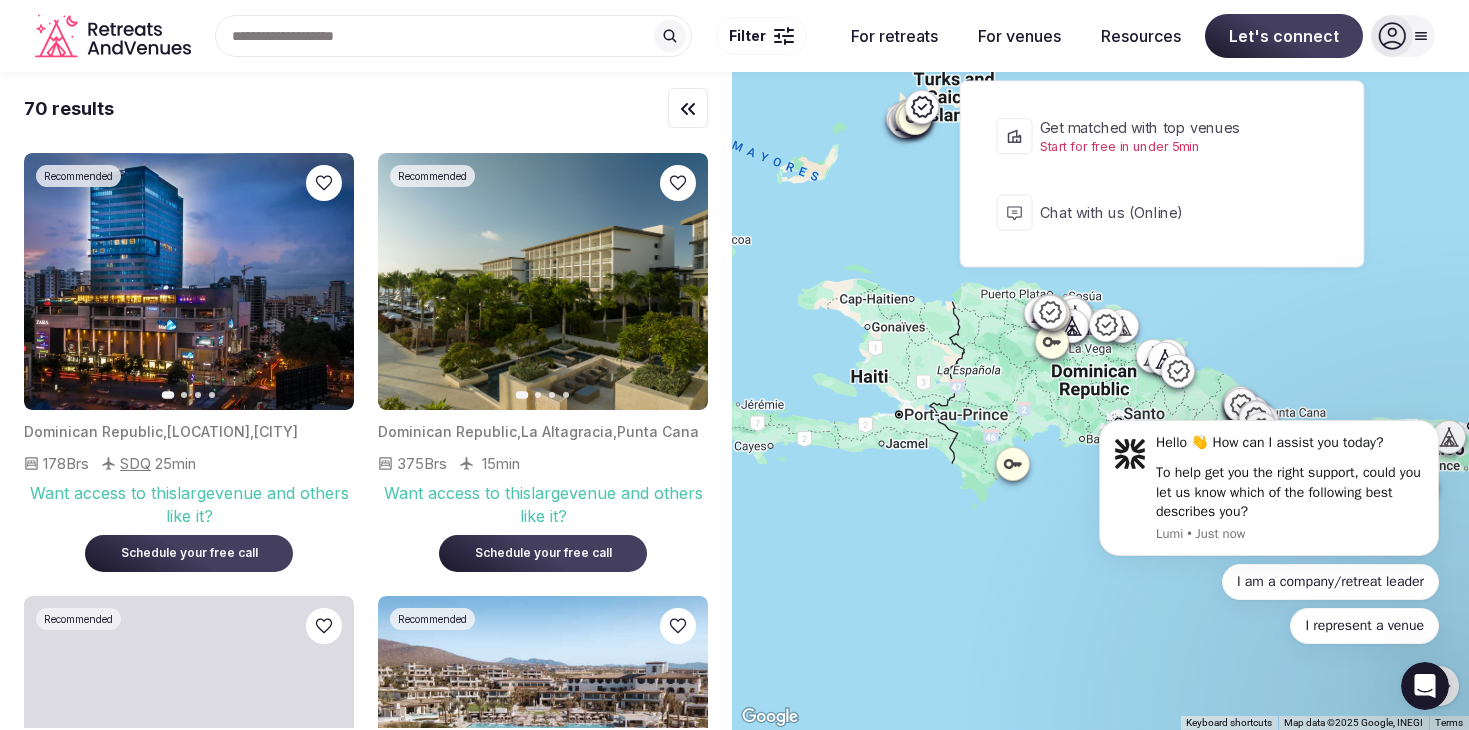 scroll, scrollTop: 0, scrollLeft: 0, axis: both 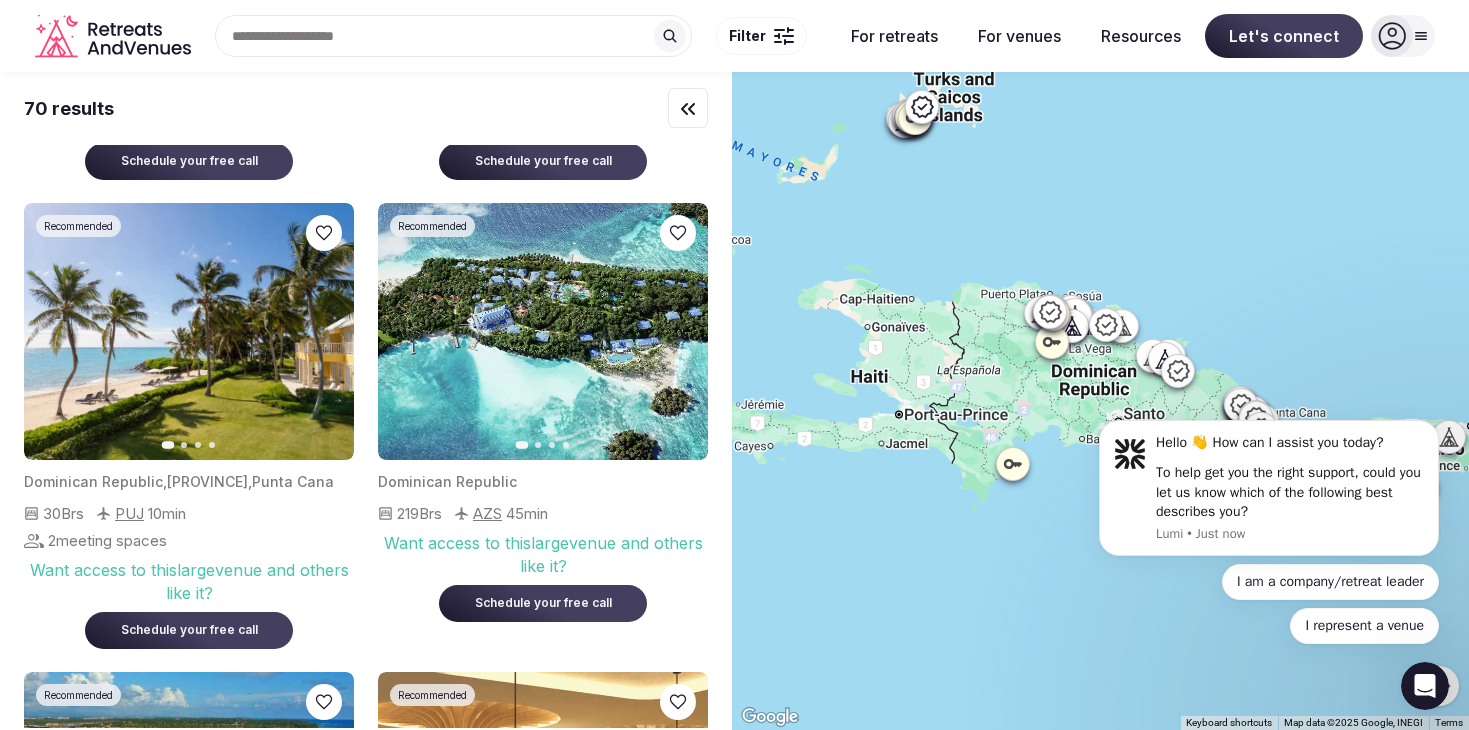 click on "Filter" at bounding box center [747, 36] 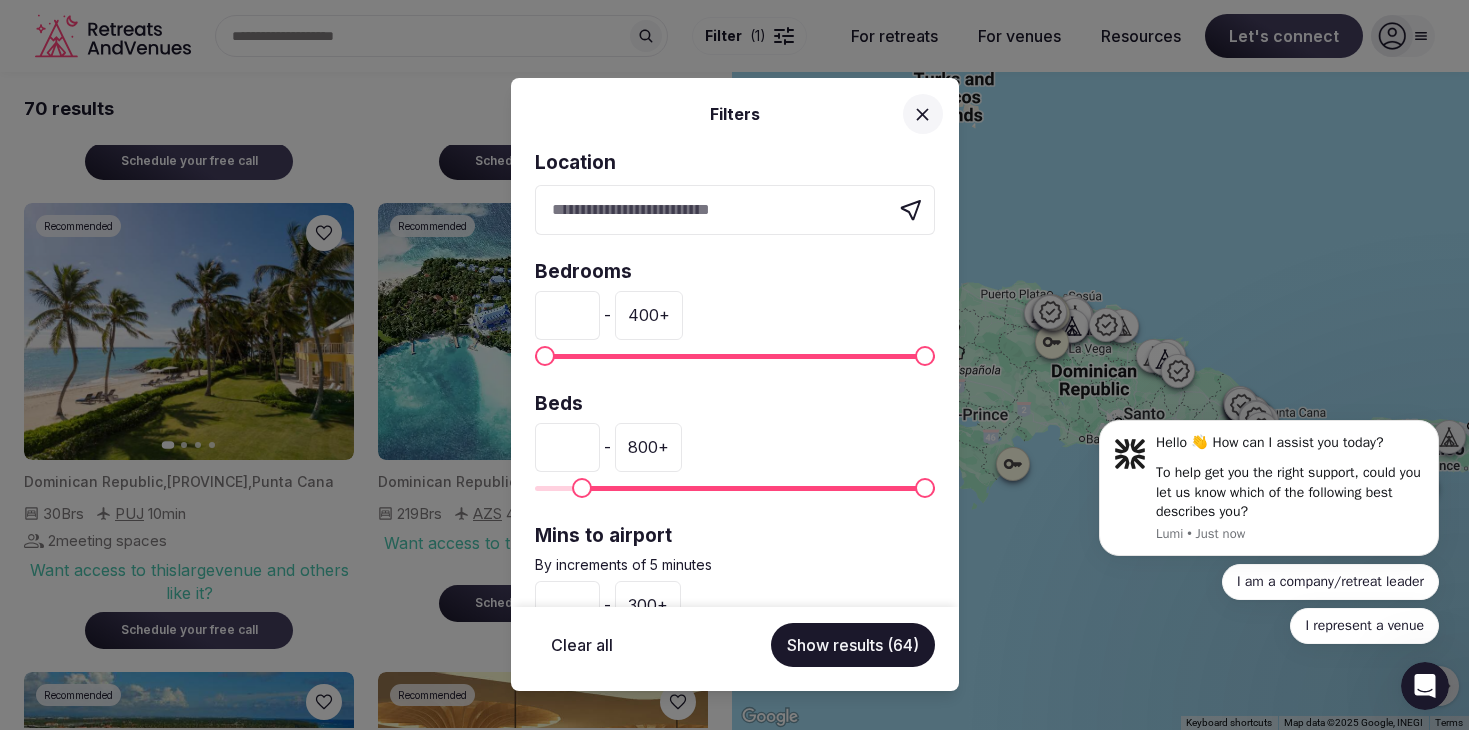 type on "**" 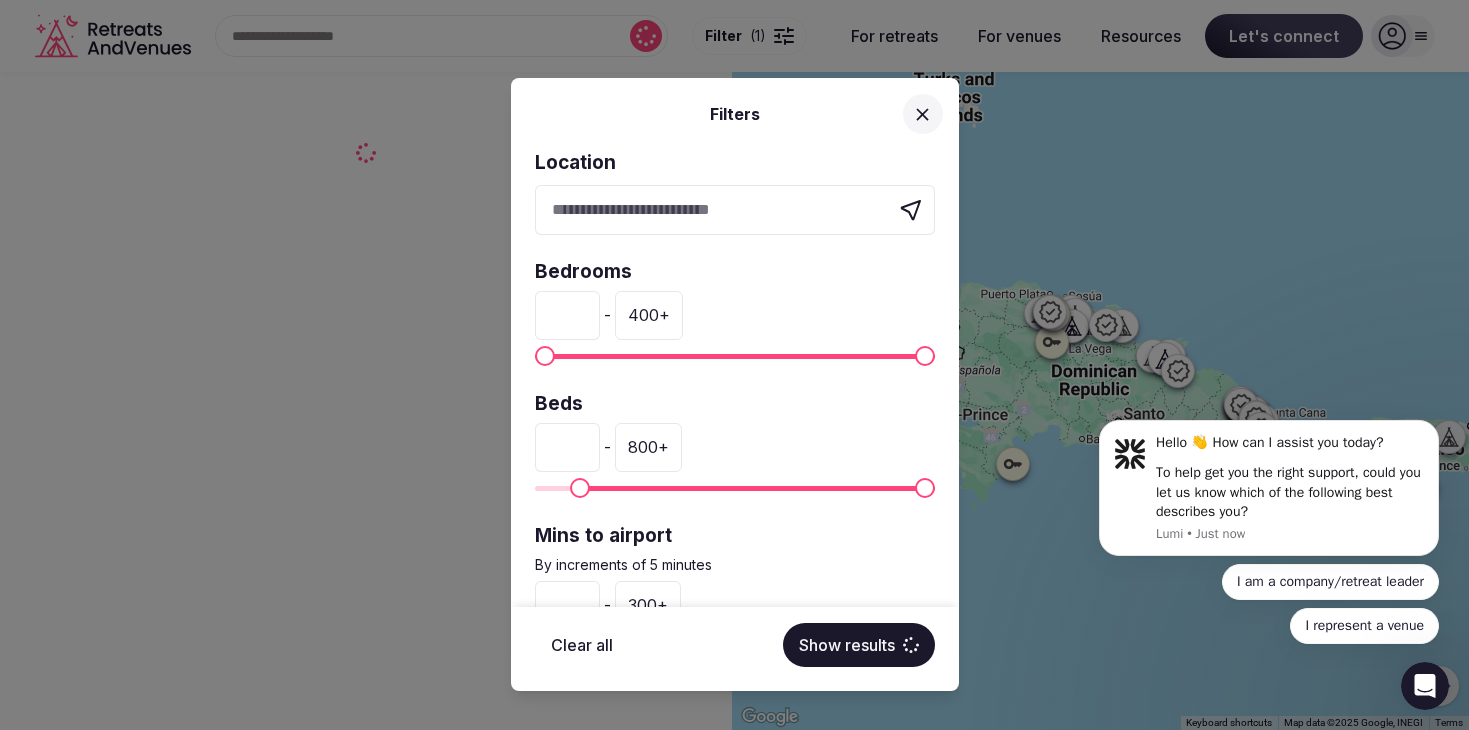 scroll, scrollTop: 0, scrollLeft: 0, axis: both 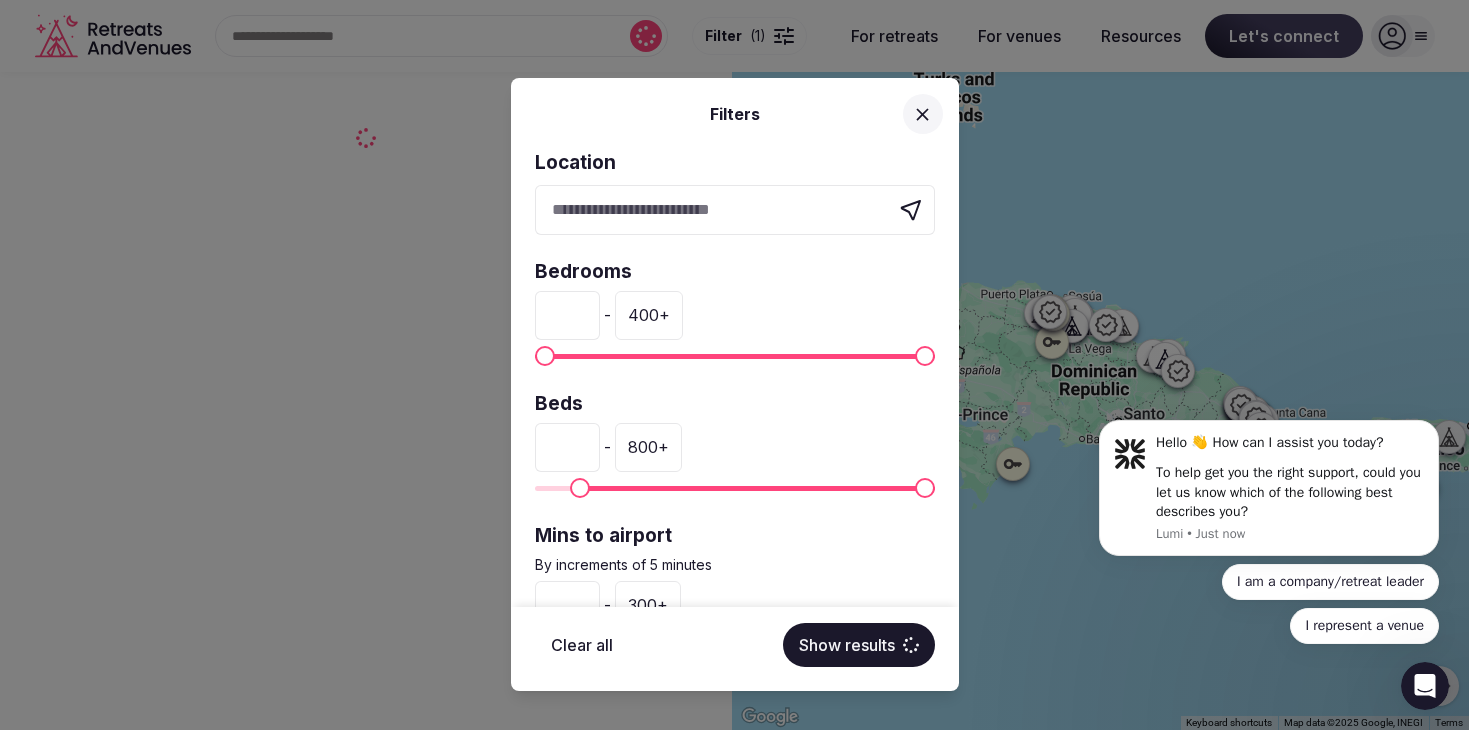 click at bounding box center [580, 488] 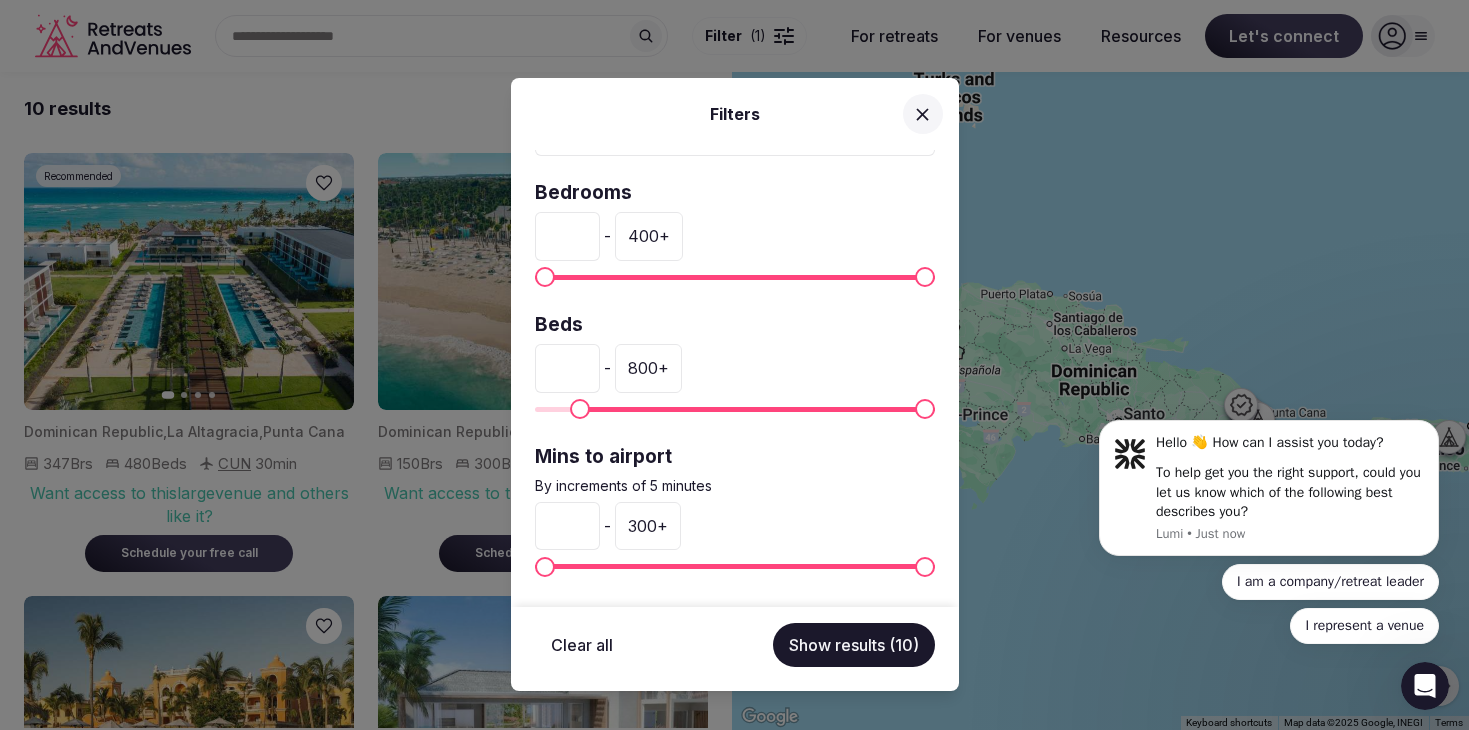 scroll, scrollTop: 78, scrollLeft: 0, axis: vertical 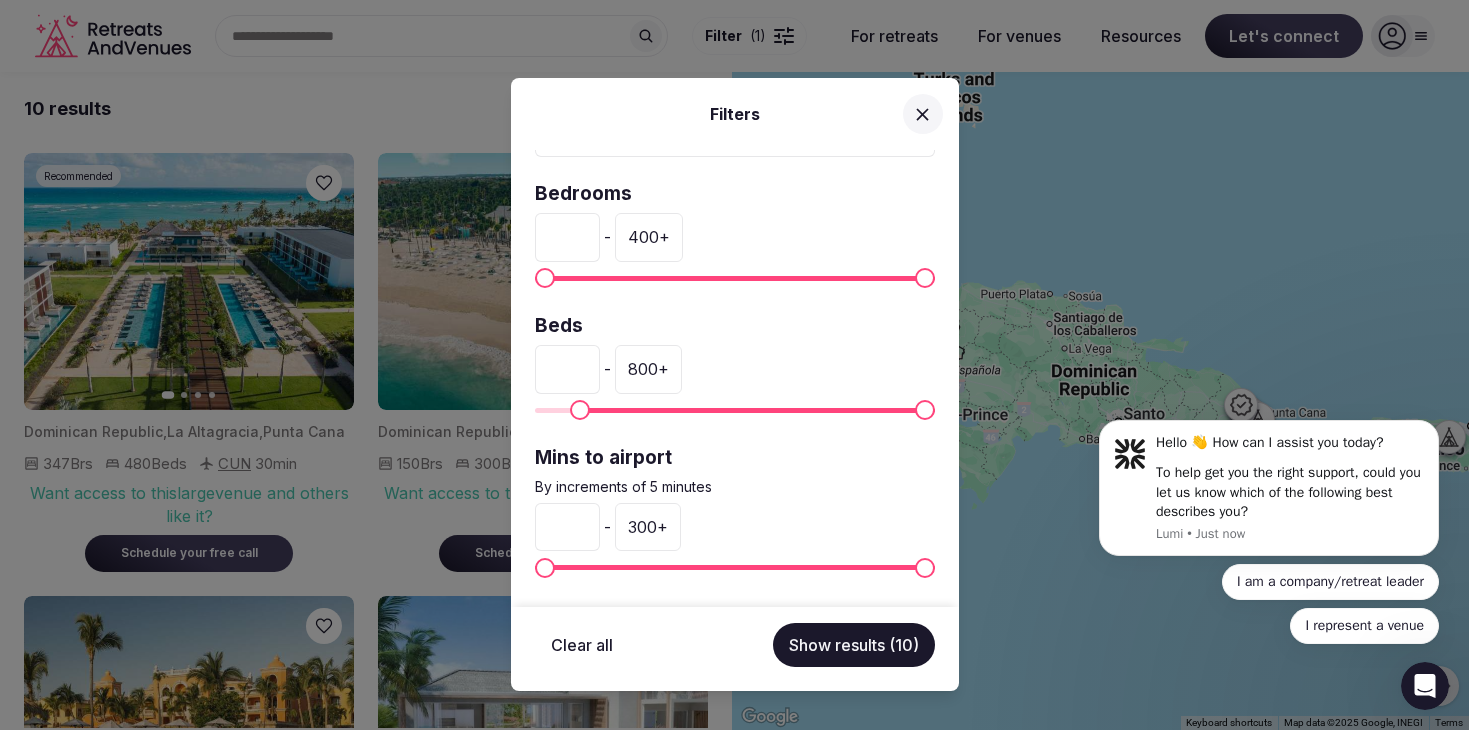 drag, startPoint x: 548, startPoint y: 287, endPoint x: 569, endPoint y: 287, distance: 21 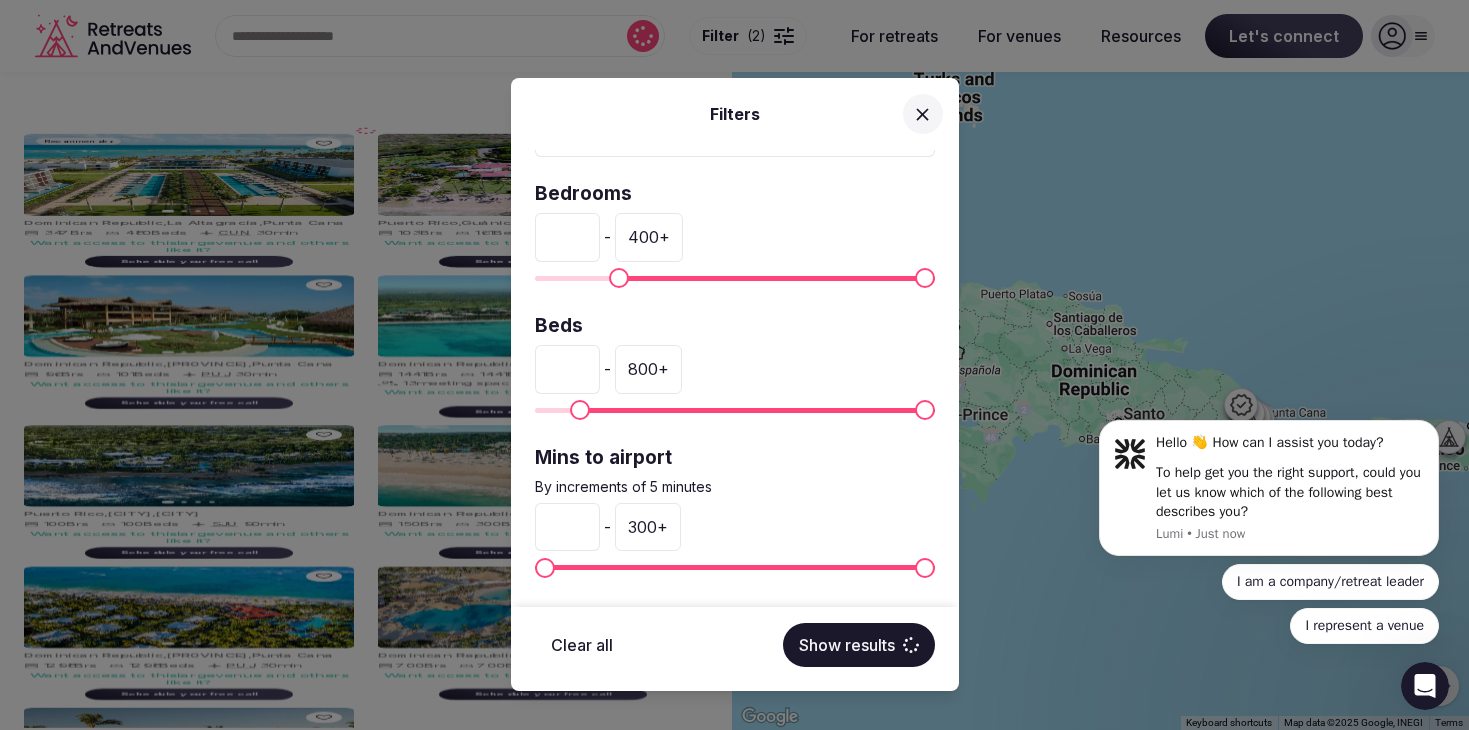 type on "**" 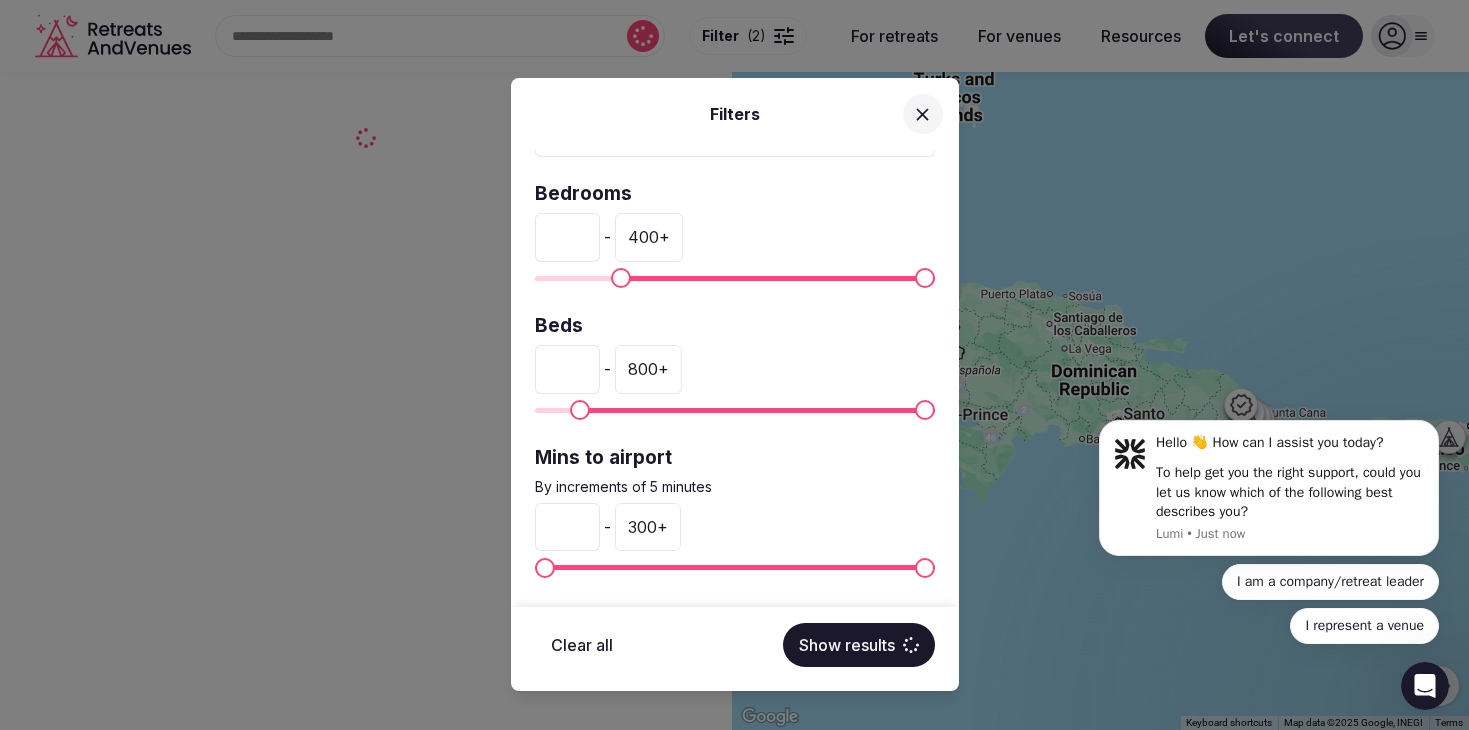 click at bounding box center [621, 278] 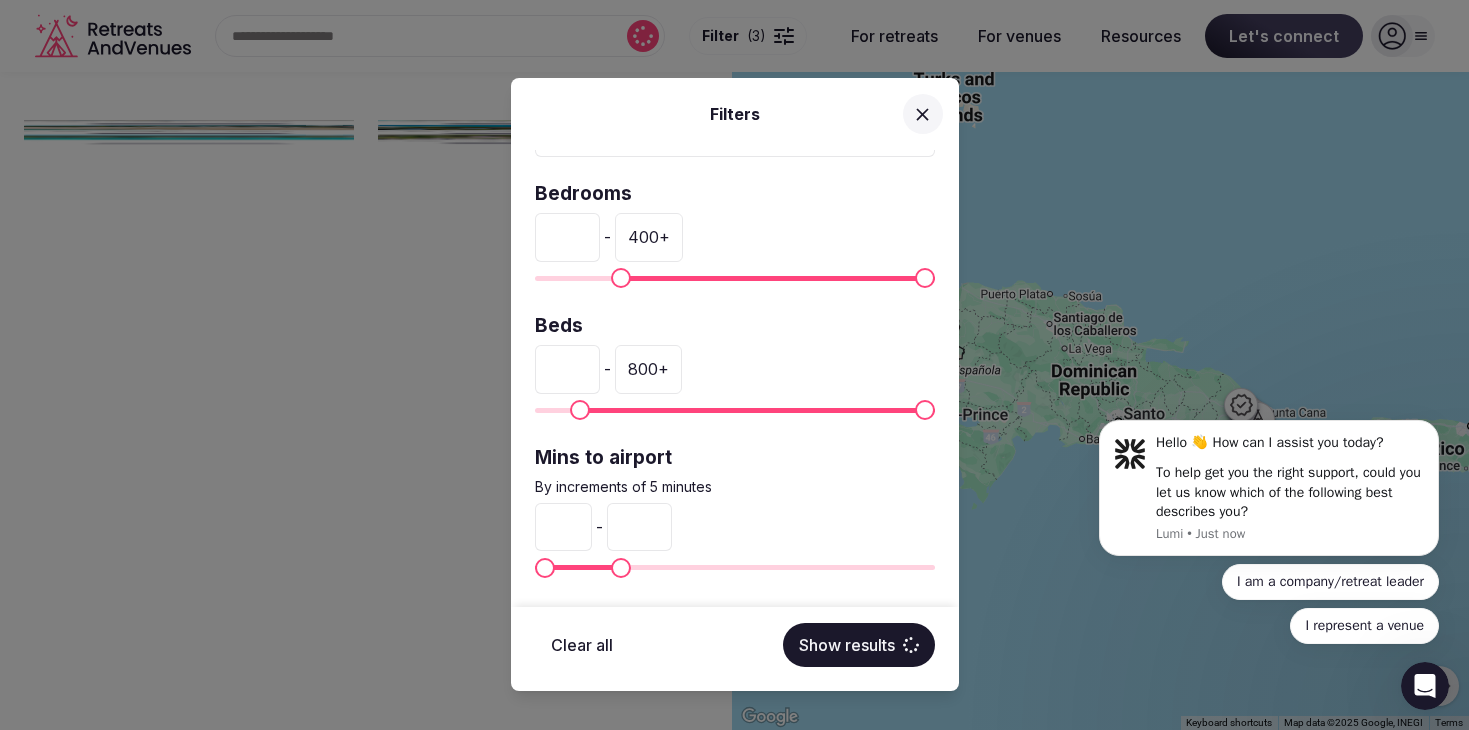type on "**" 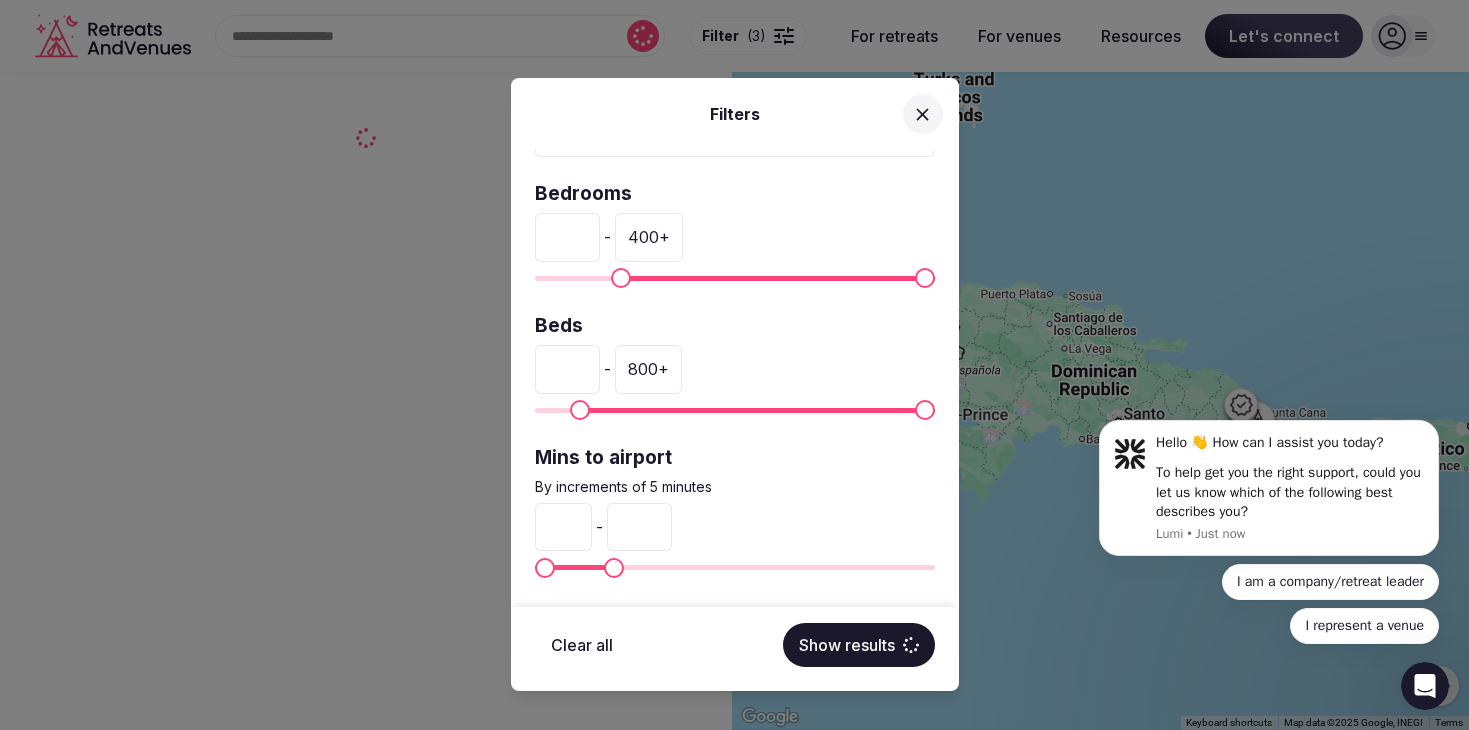 click at bounding box center [735, 567] 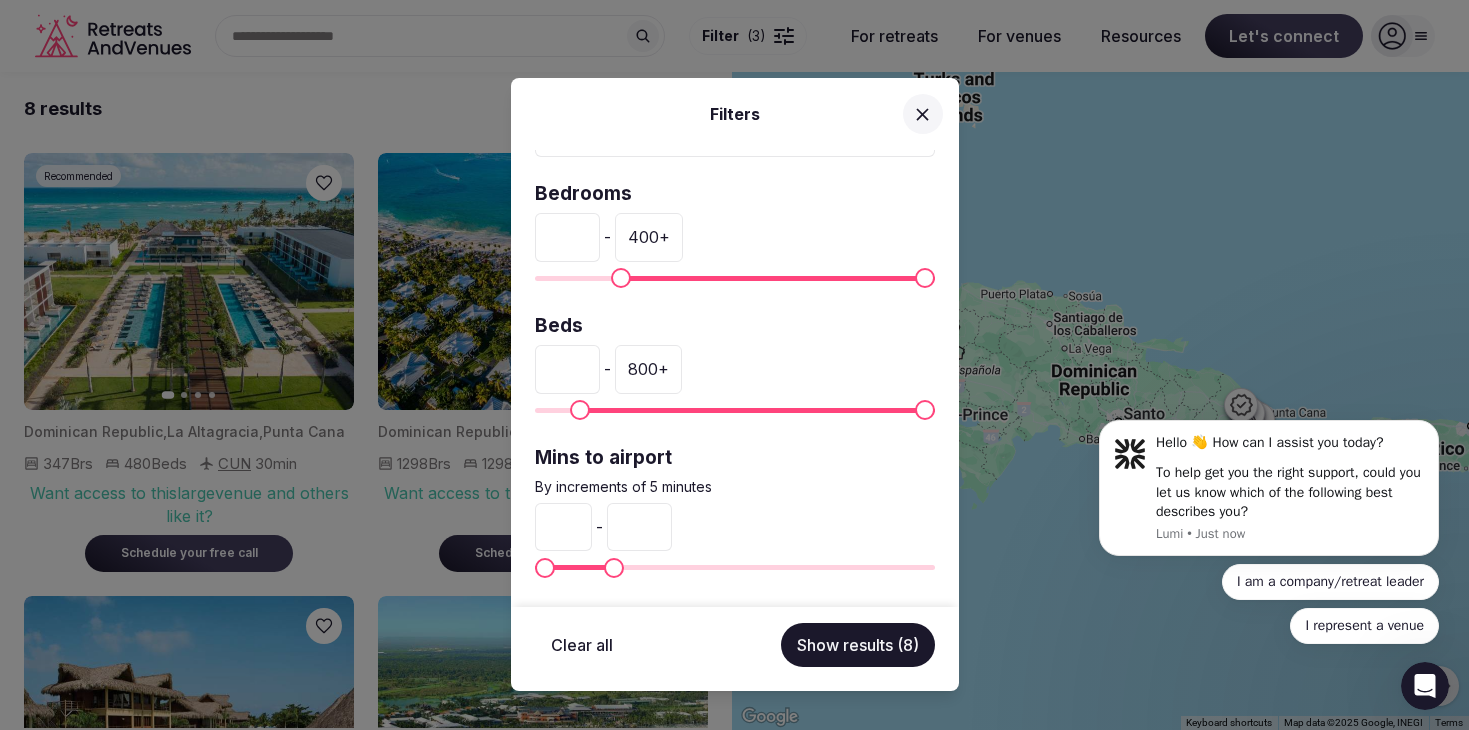 click on "Show results   (8)" at bounding box center [858, 645] 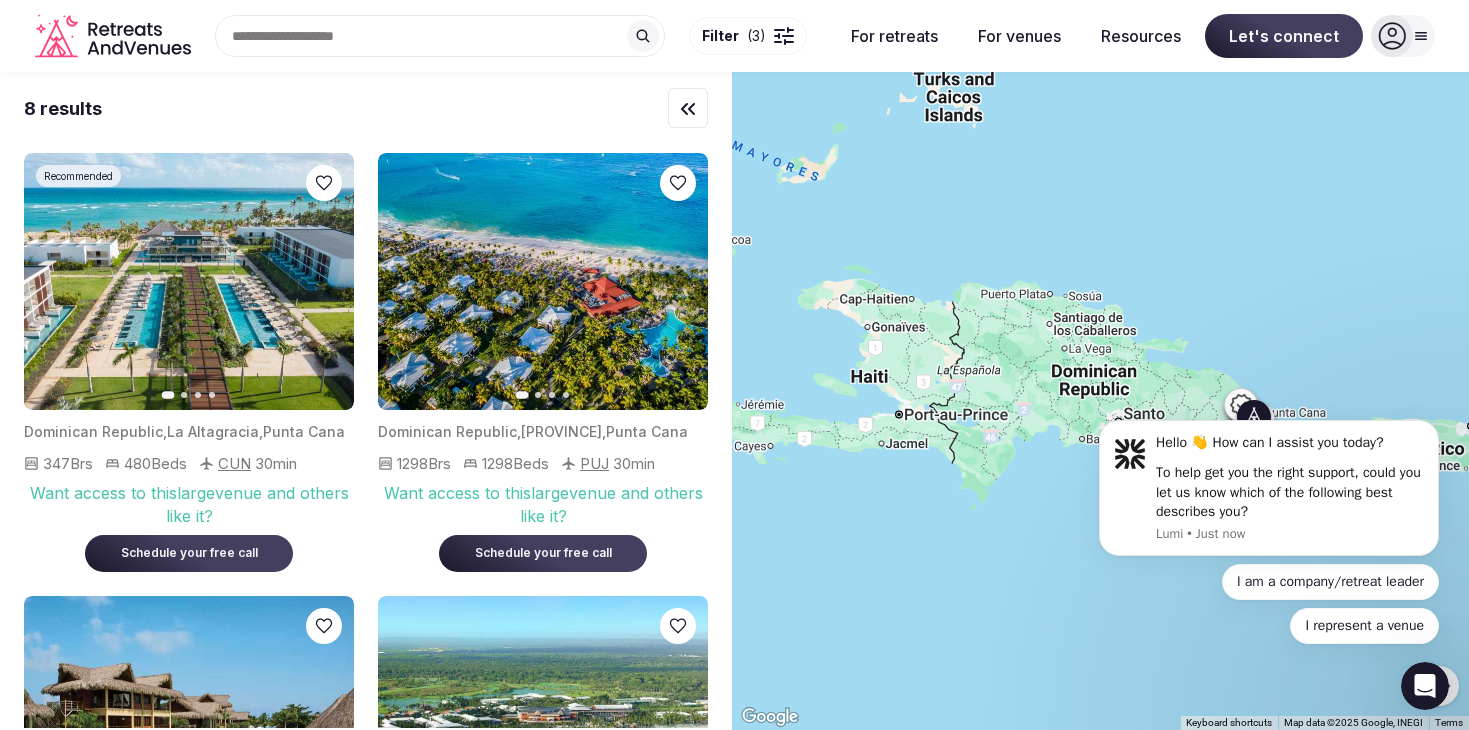 click 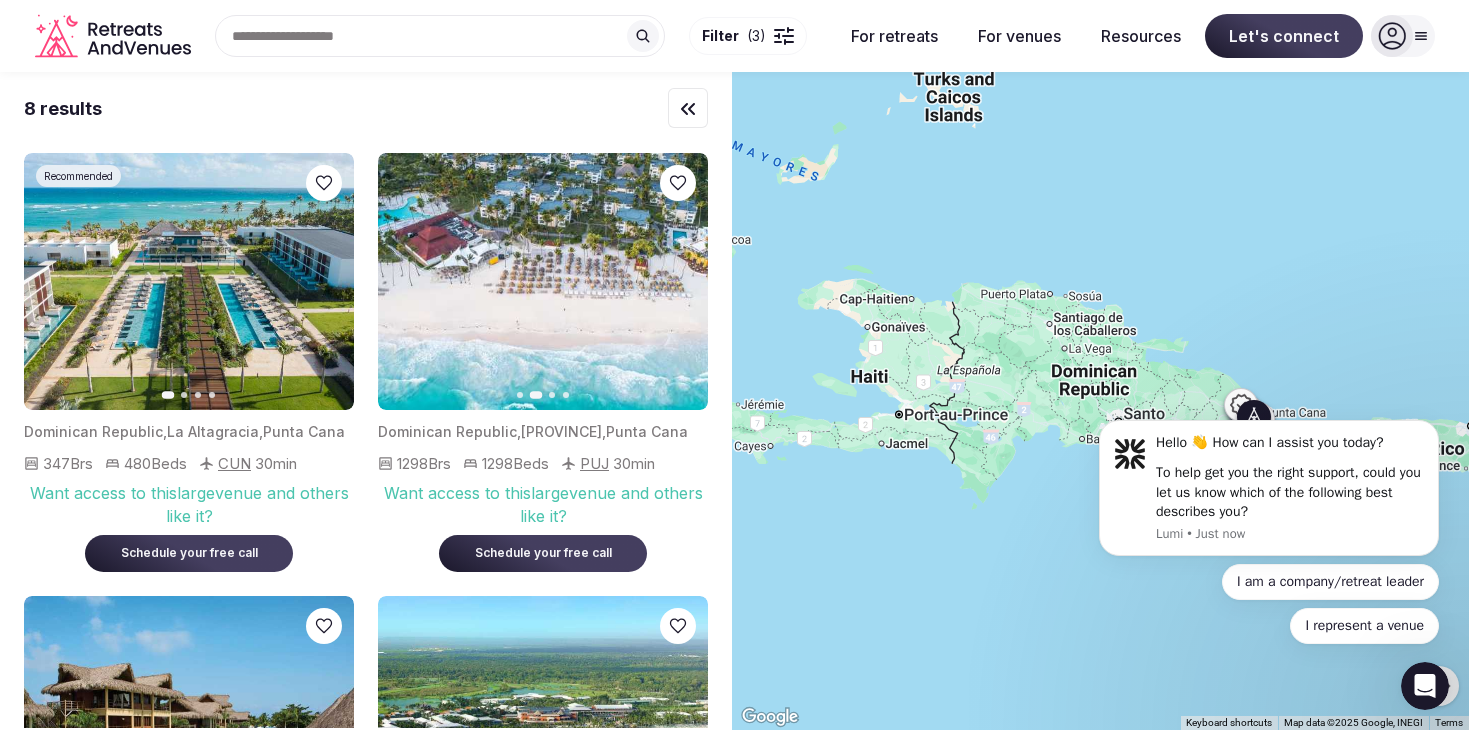 click 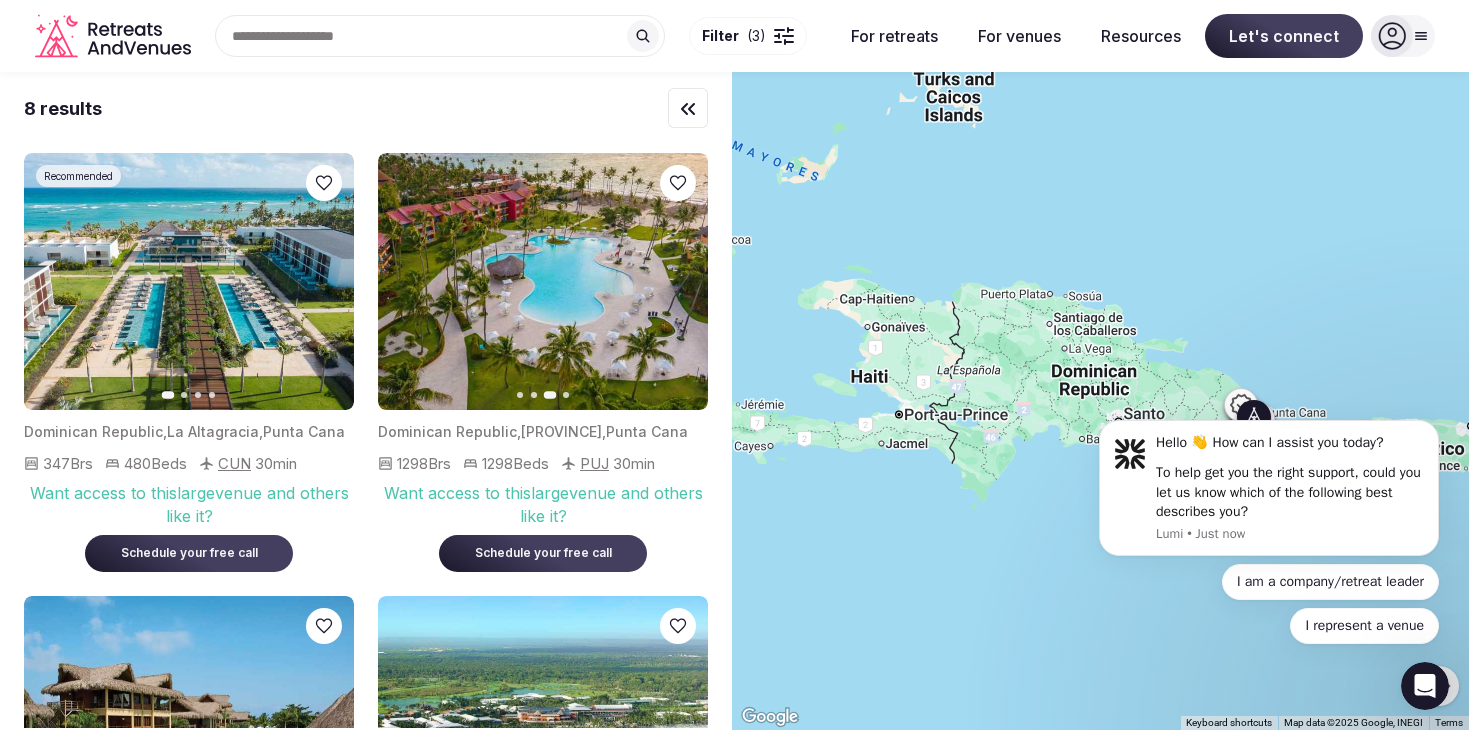 click 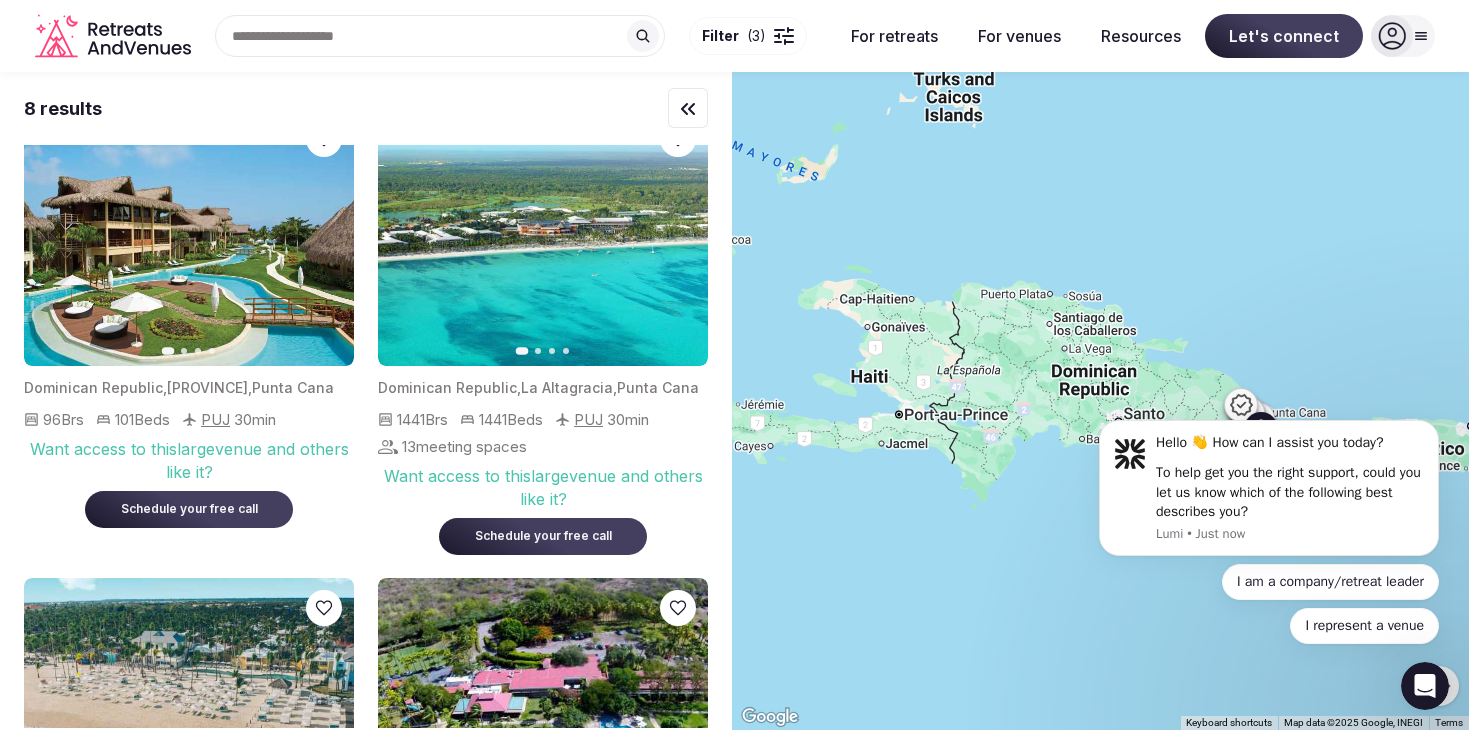 scroll, scrollTop: 486, scrollLeft: 0, axis: vertical 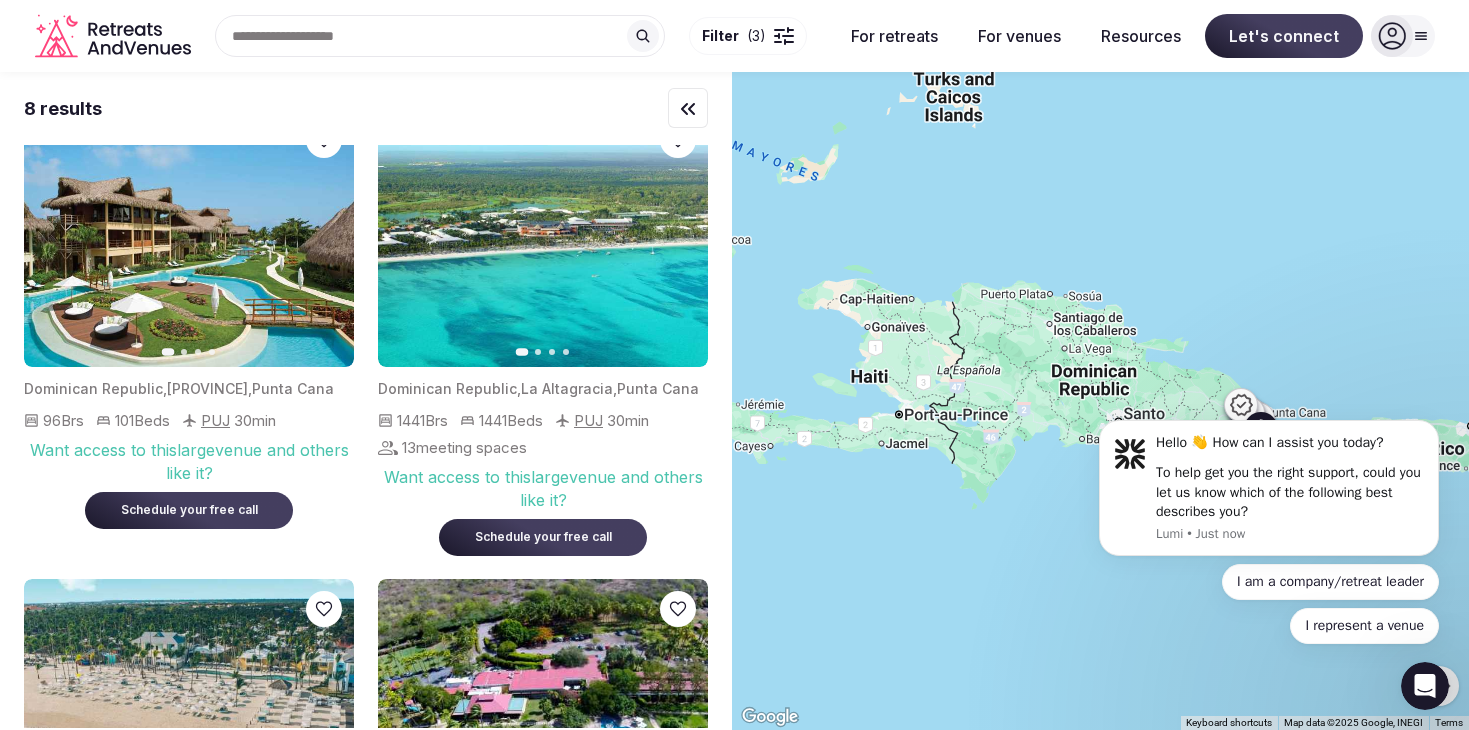 click 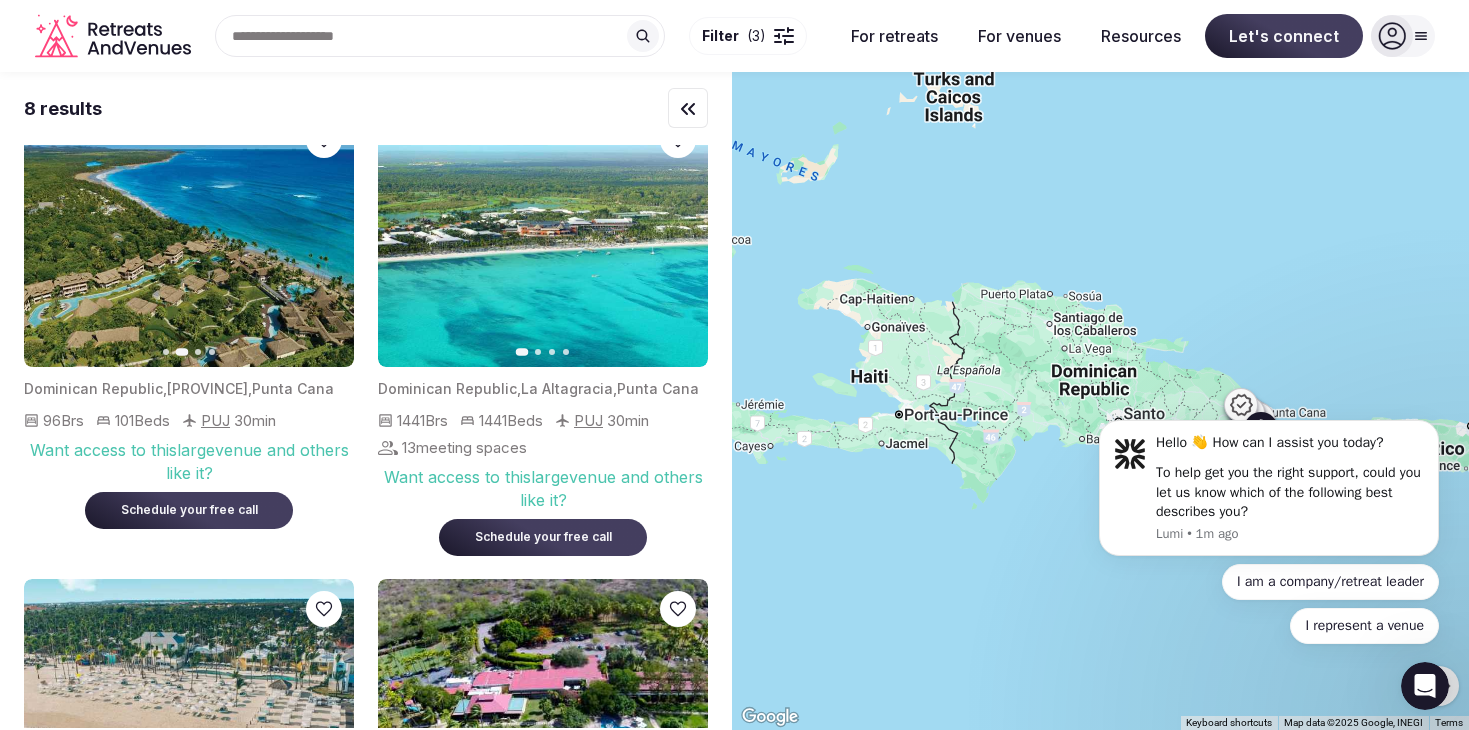 click 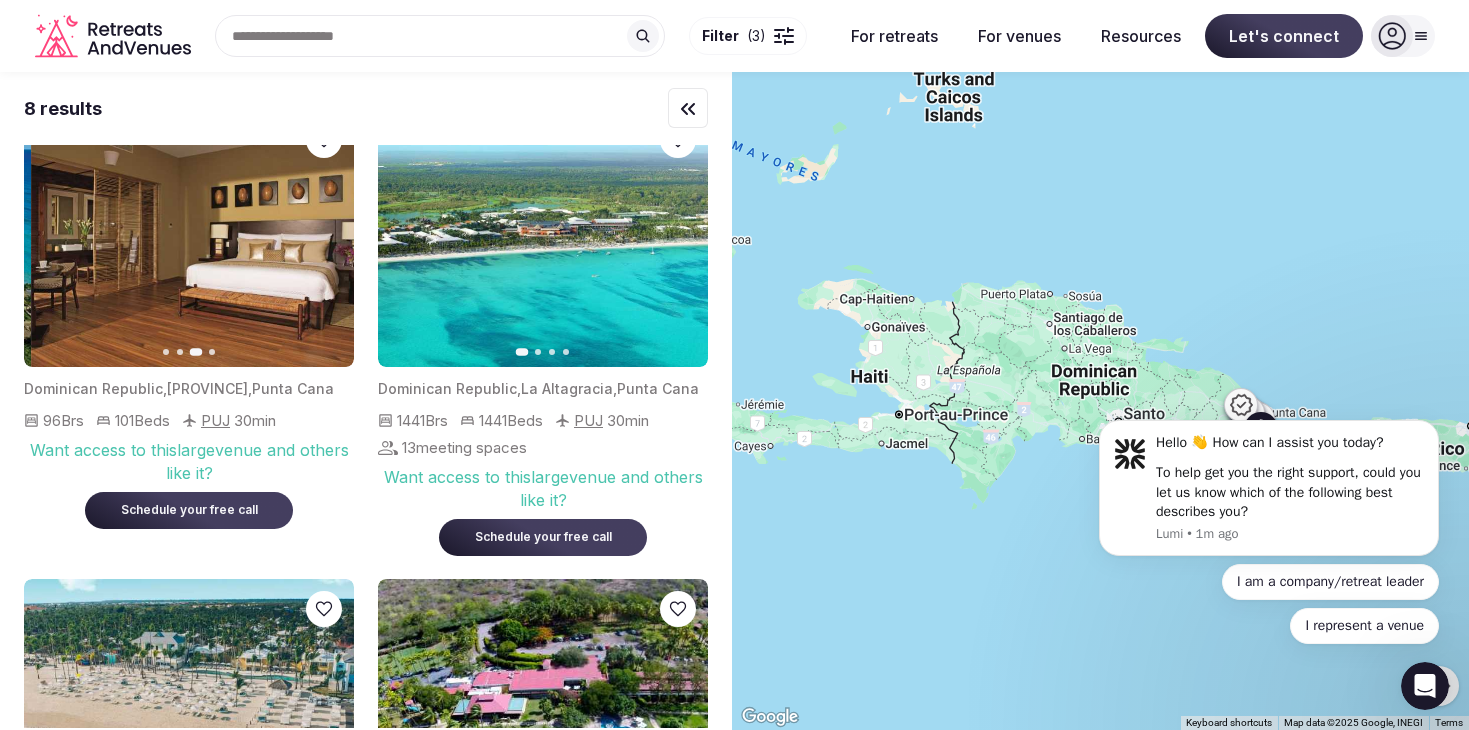 click 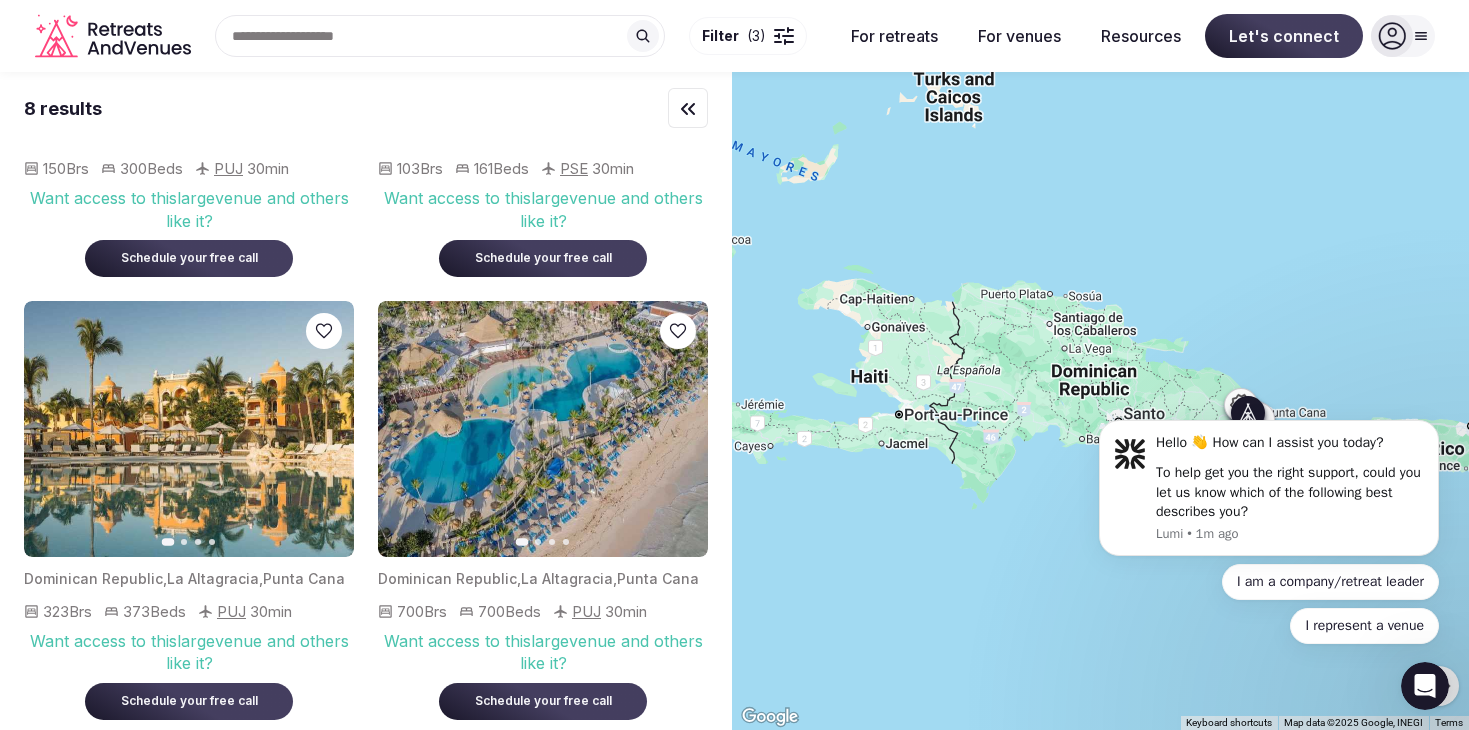 scroll, scrollTop: 1218, scrollLeft: 0, axis: vertical 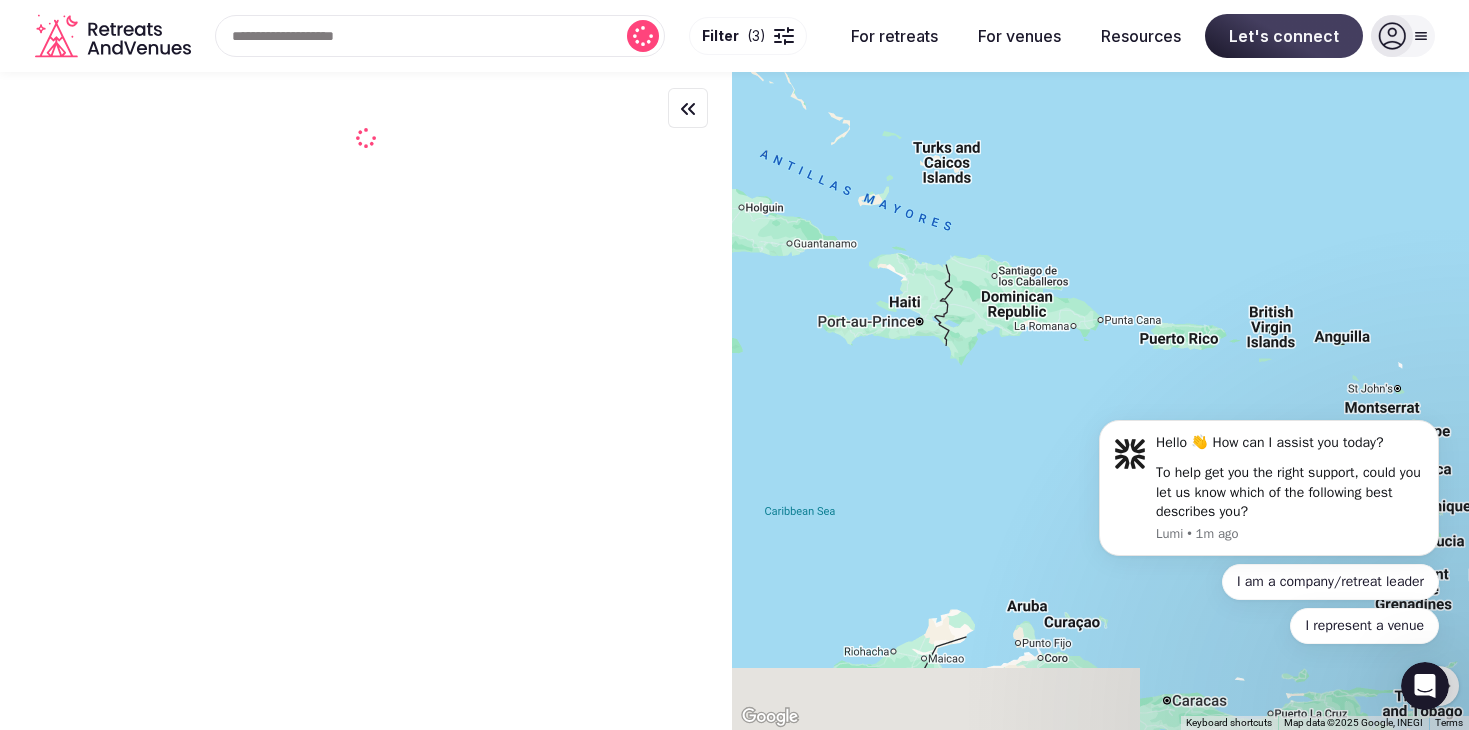 drag, startPoint x: 942, startPoint y: 504, endPoint x: 944, endPoint y: 360, distance: 144.01389 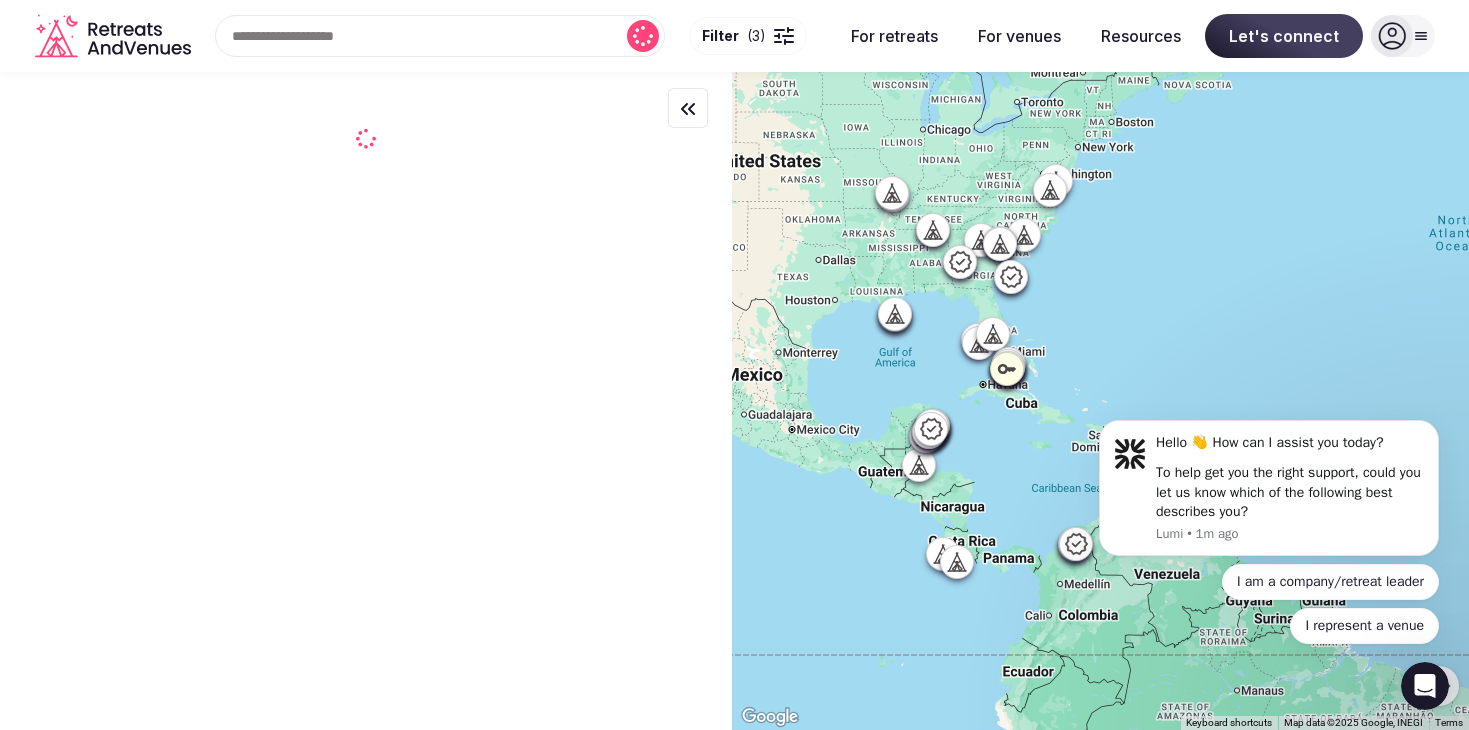 drag, startPoint x: 875, startPoint y: 382, endPoint x: 1031, endPoint y: 471, distance: 179.60234 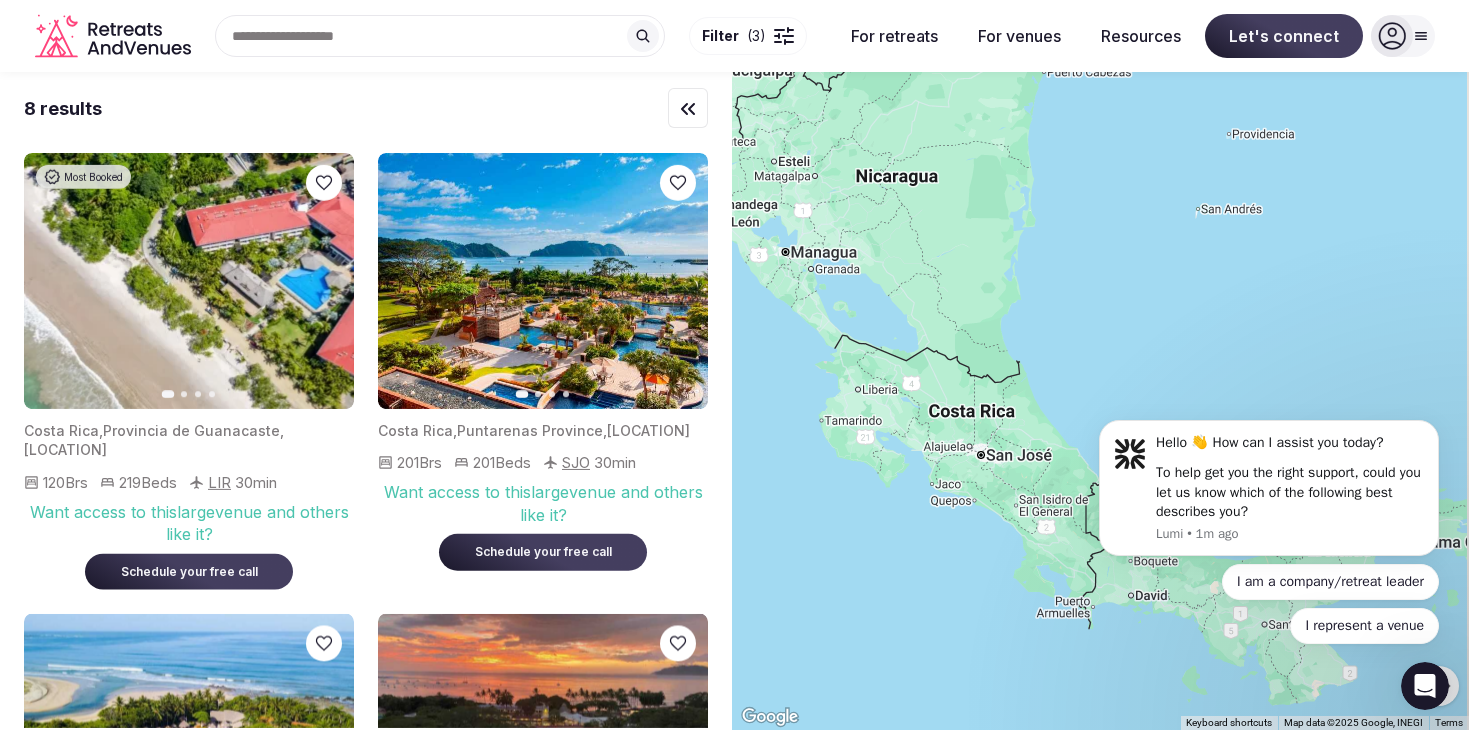 click at bounding box center [1100, 401] 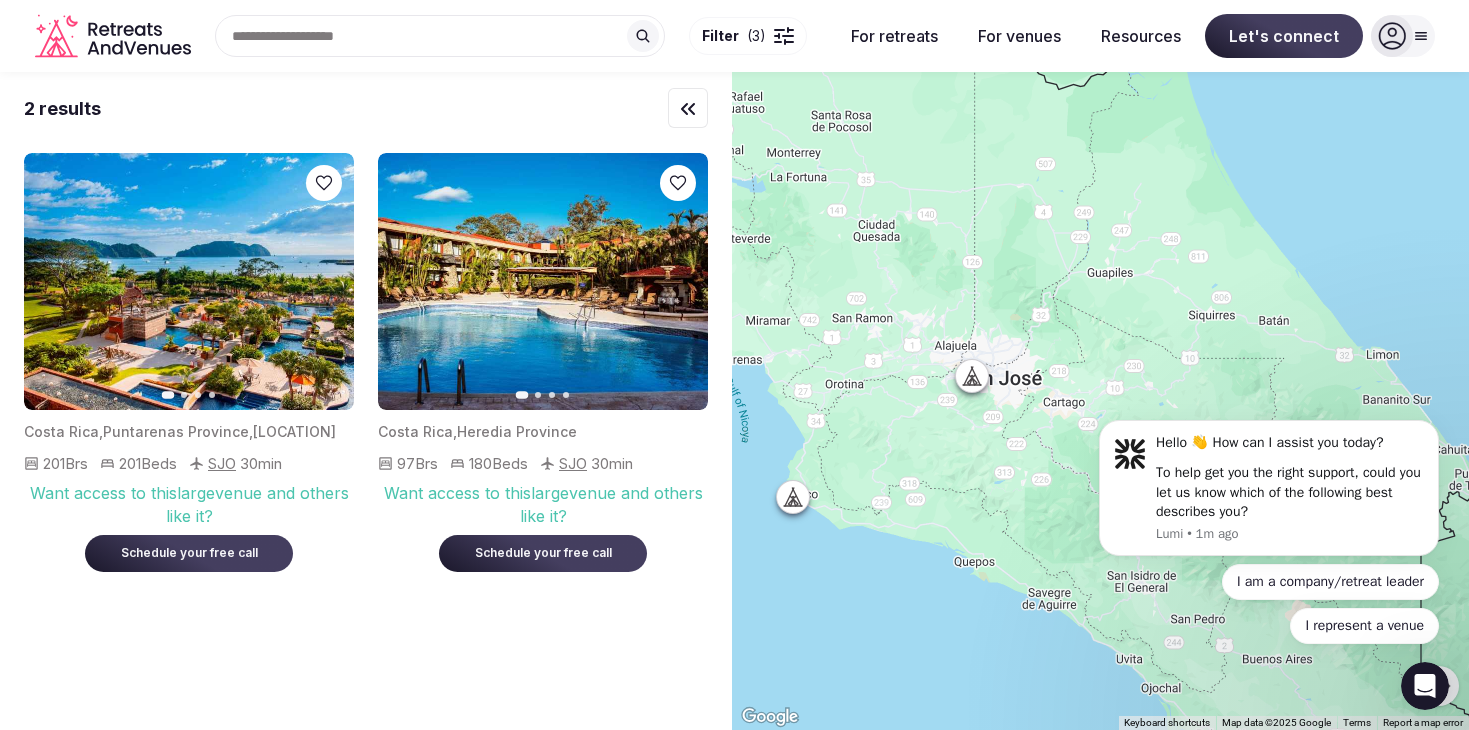 click 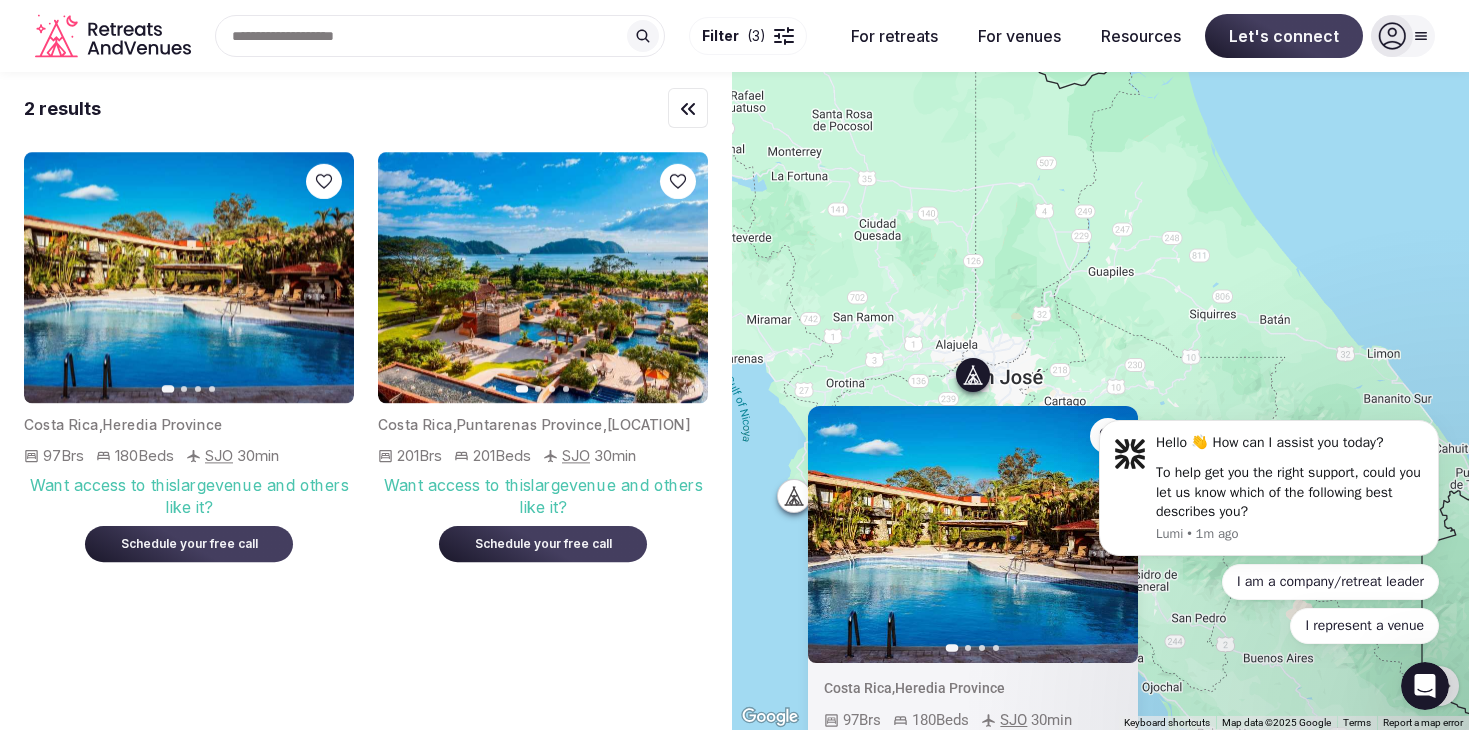 click on "Previous slide Next slide [COUNTRY] , [PROVINCE] 97 Brs 180 Beds SJO 30 min Want access to this large venue and others like it? Schedule your free call" at bounding box center [1100, 401] 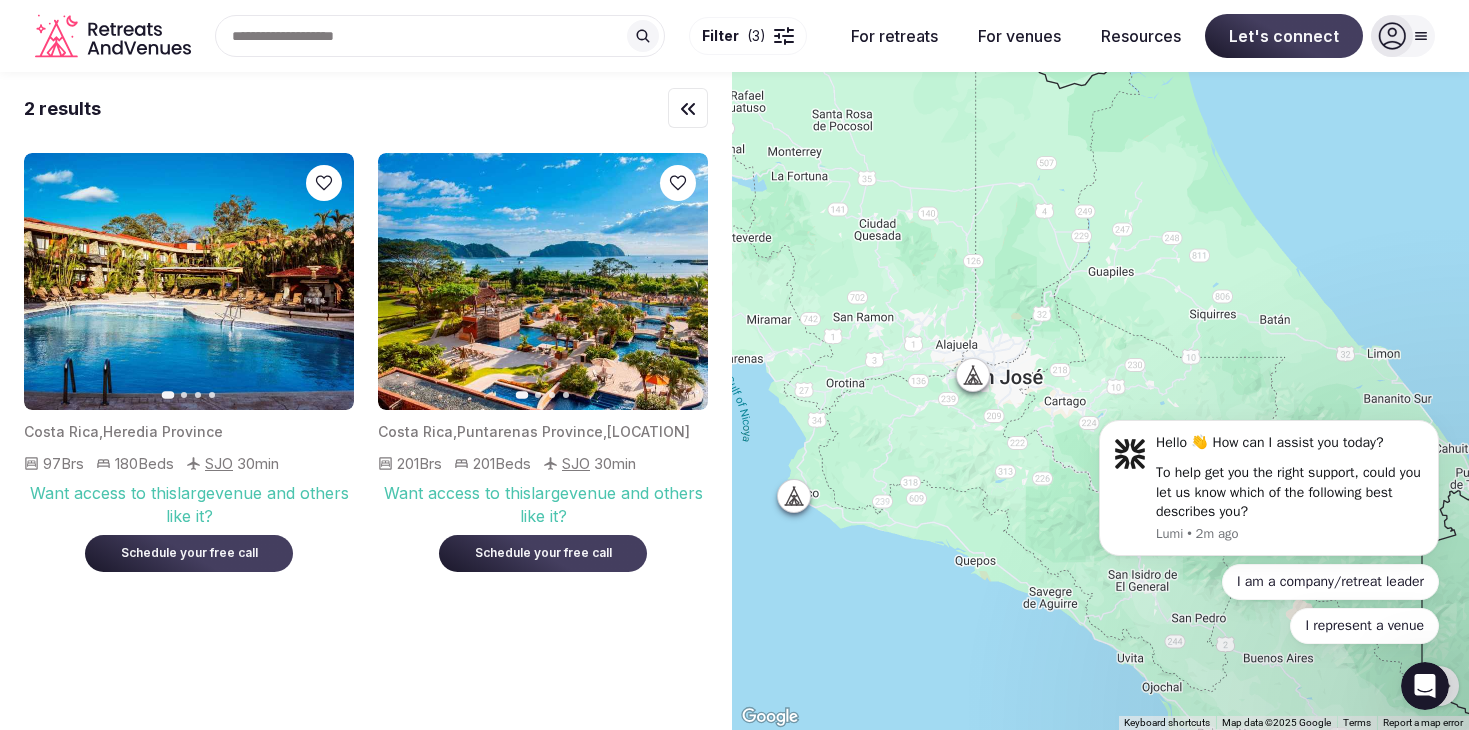 click 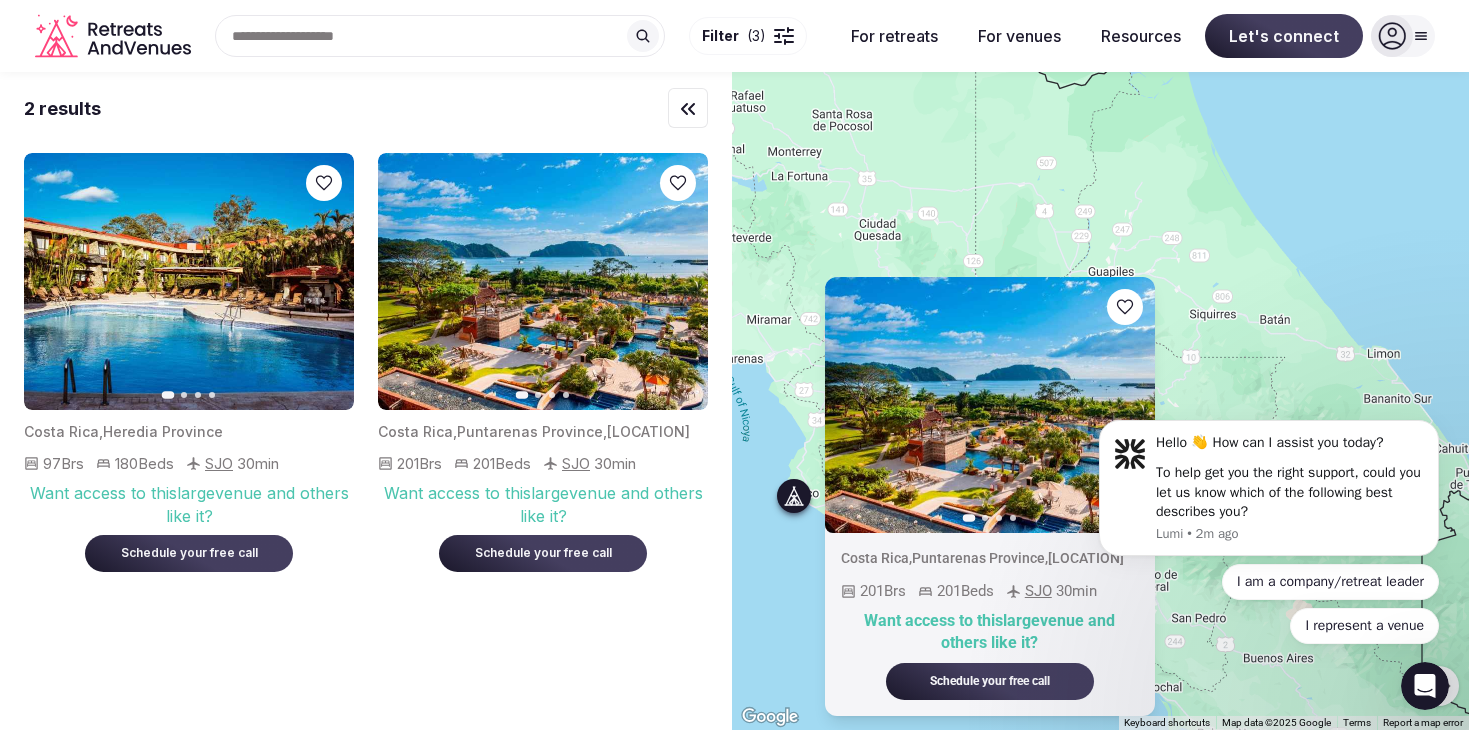 click on "Previous slide Next slide [COUNTRY] , [PROVINCE] , [LOCATION] 201 Brs 201 Beds SJO 30 min Want access to this large venue and others like it? Schedule your free call" at bounding box center [1100, 401] 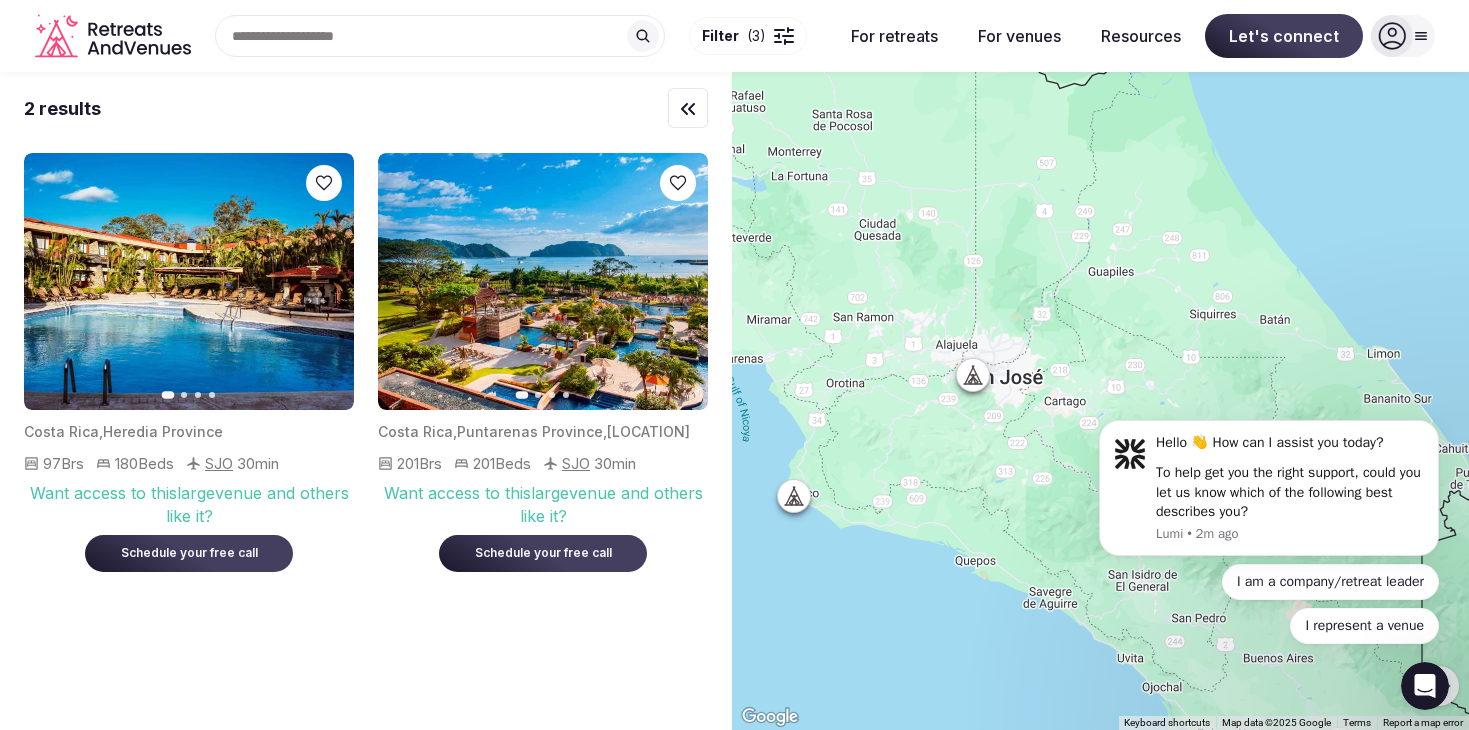 click at bounding box center (973, 375) 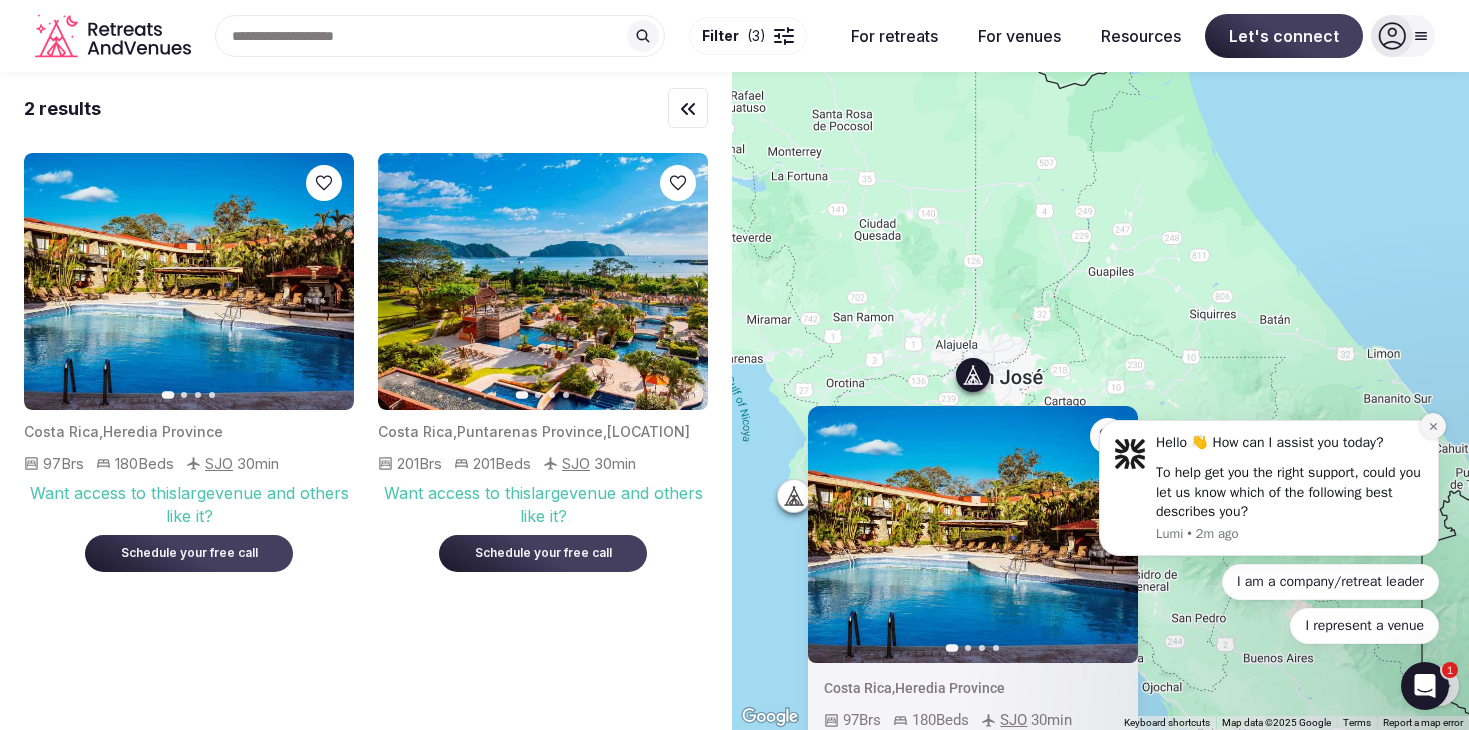 click at bounding box center [1433, 426] 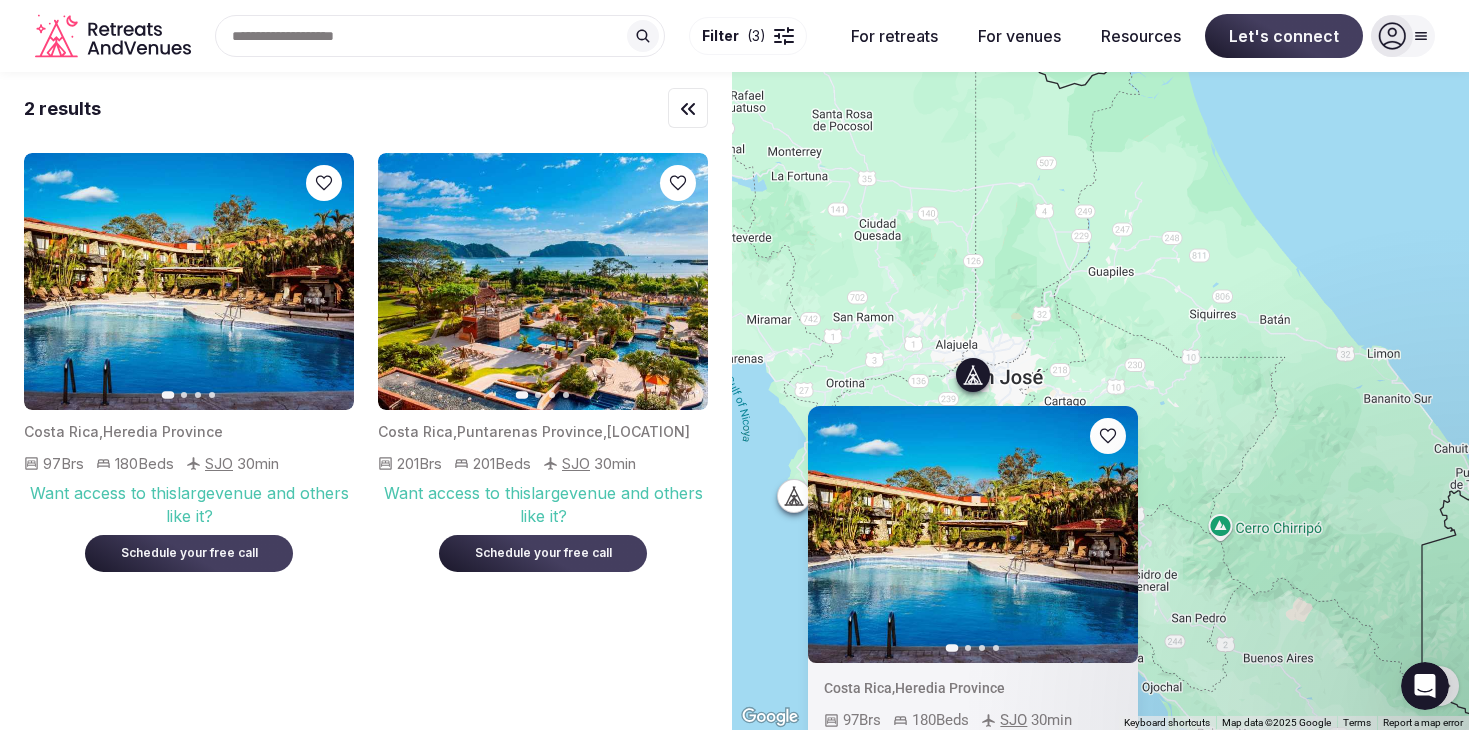 click 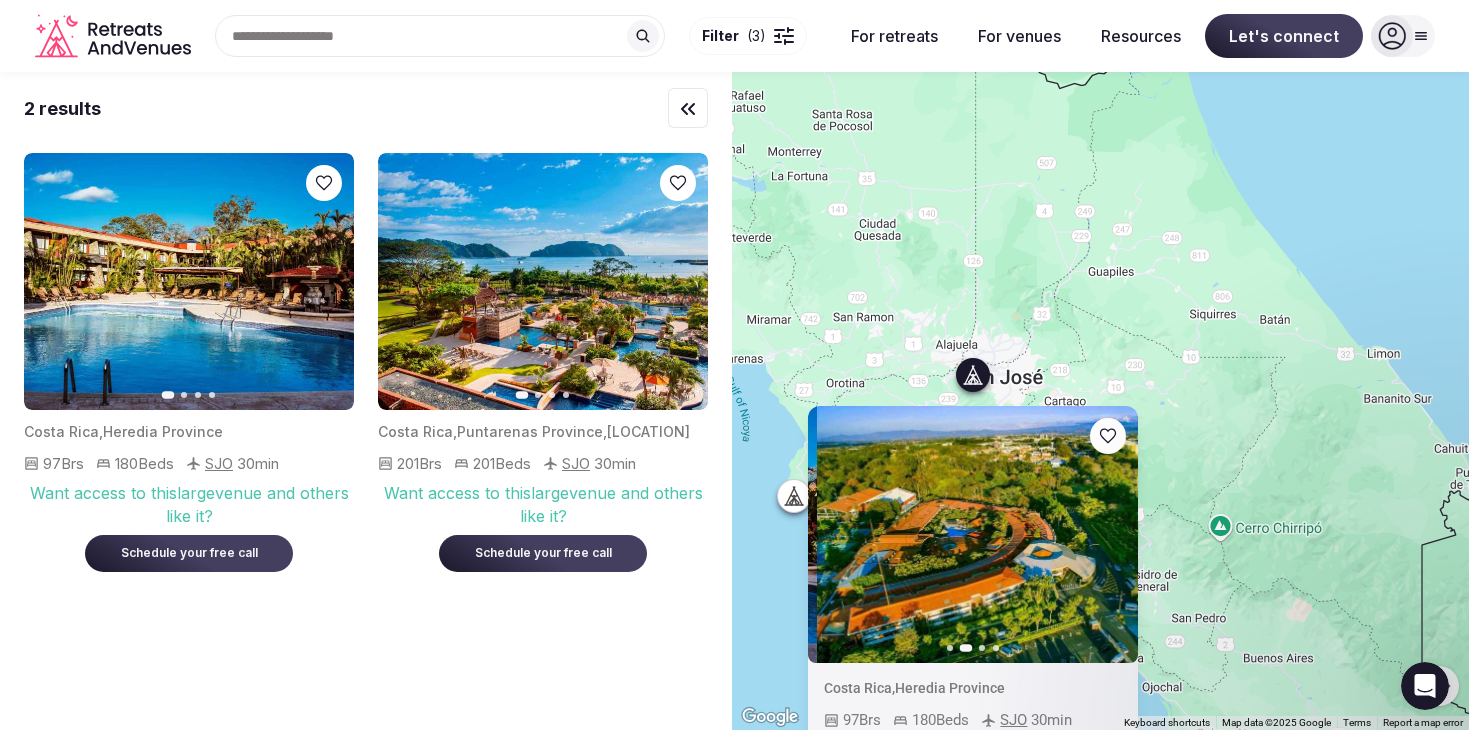 click 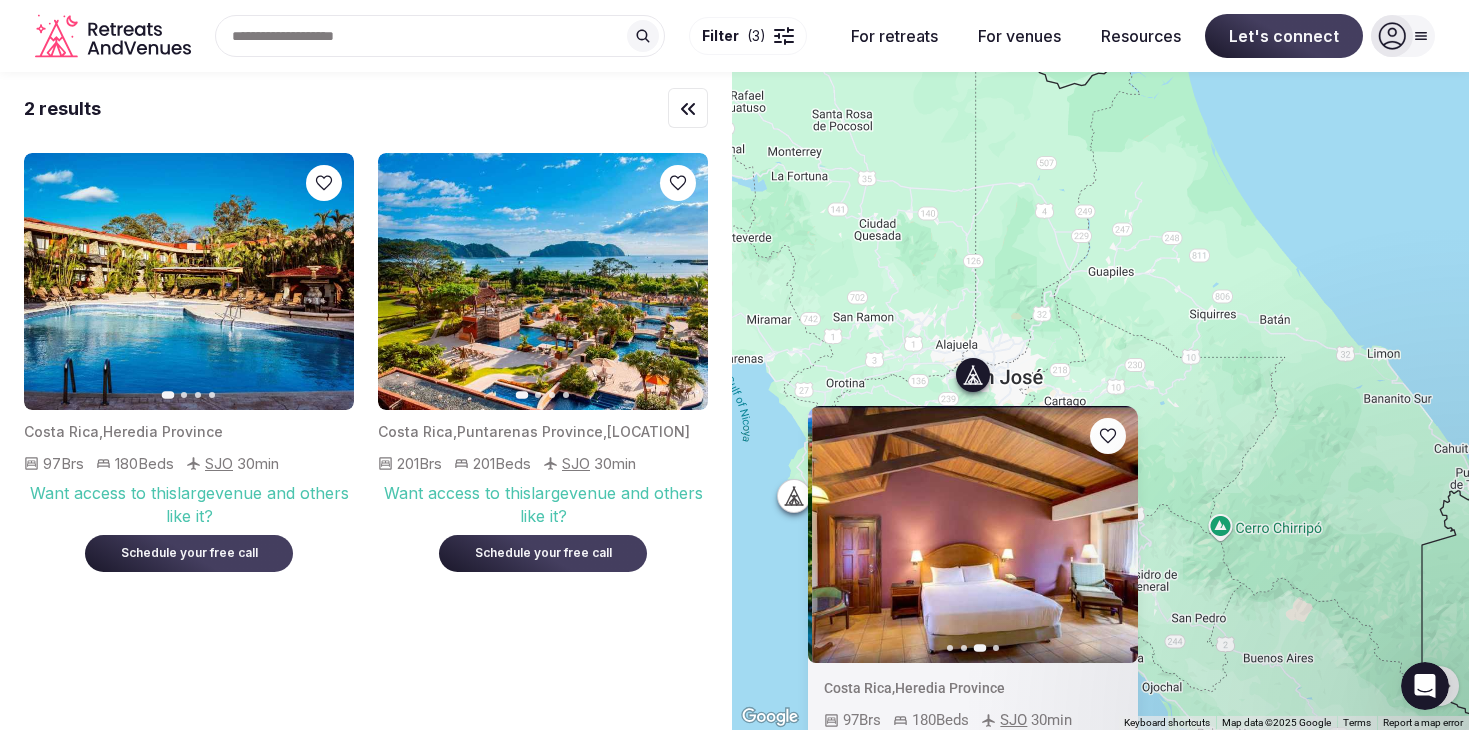 click 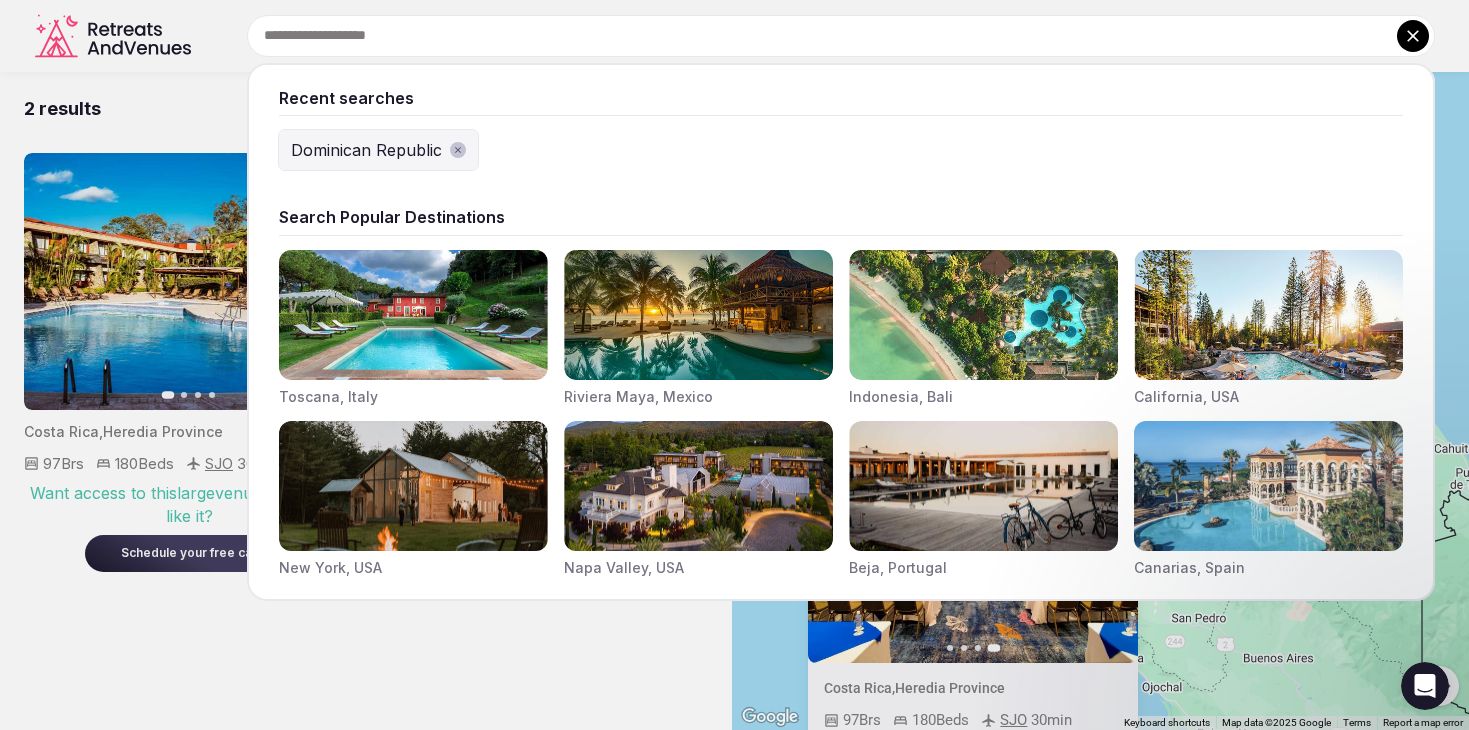 click at bounding box center (841, 36) 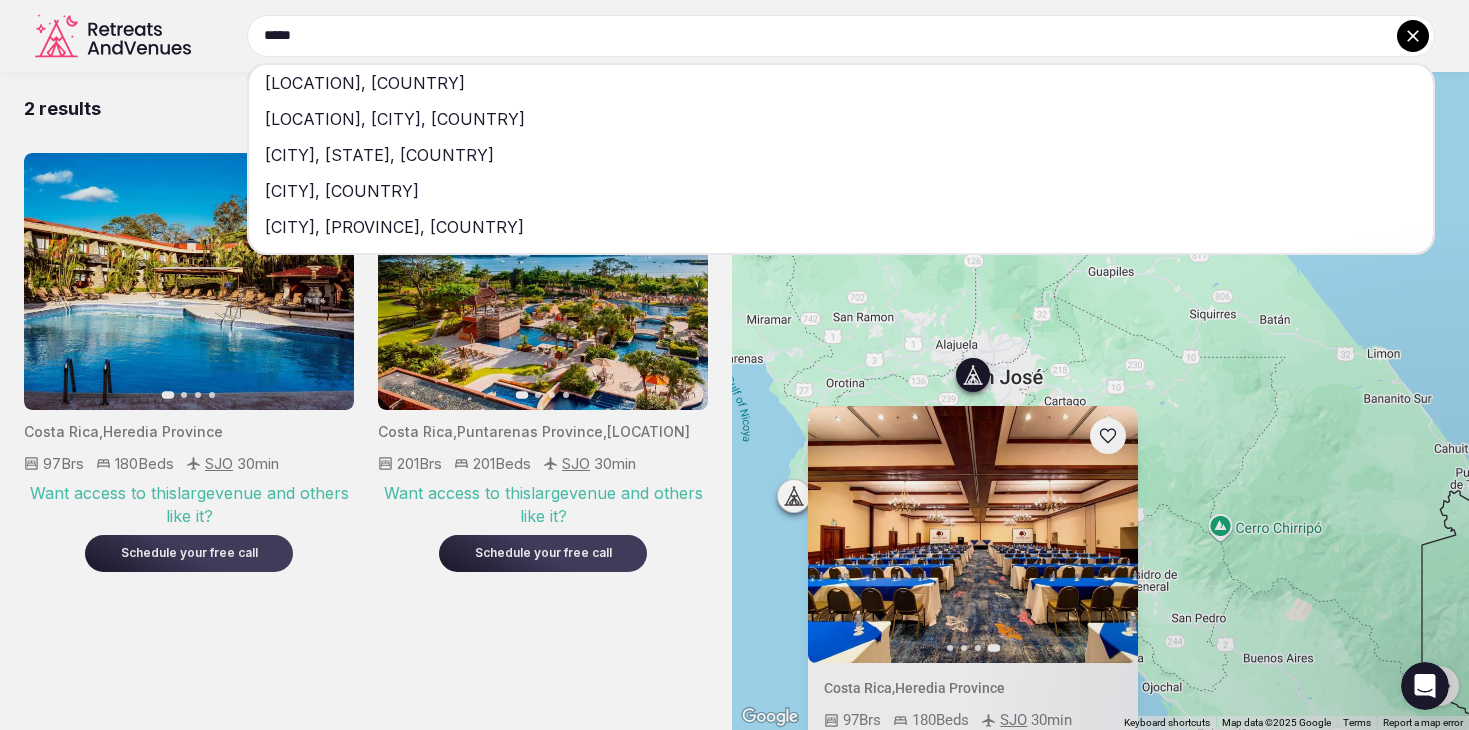 type on "*****" 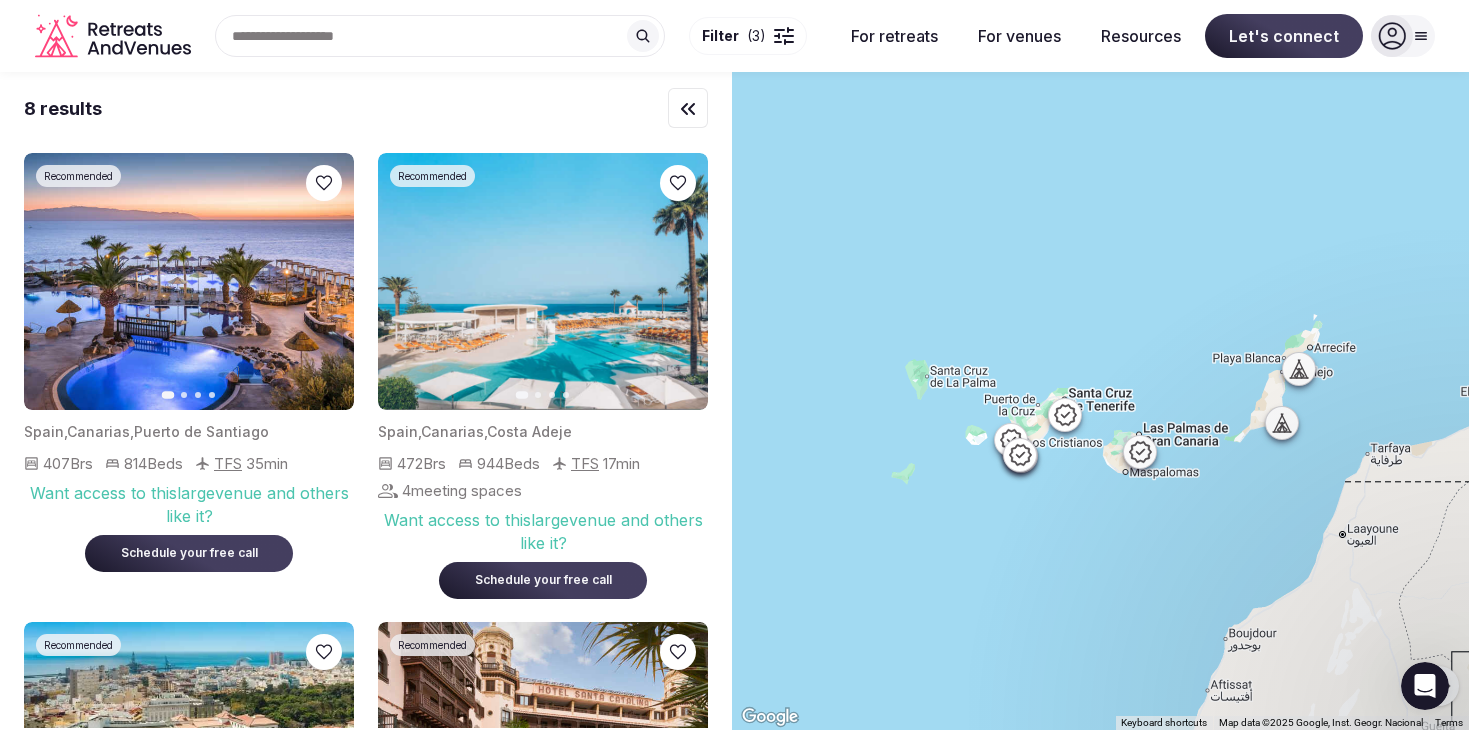 click on "Filter" at bounding box center (720, 36) 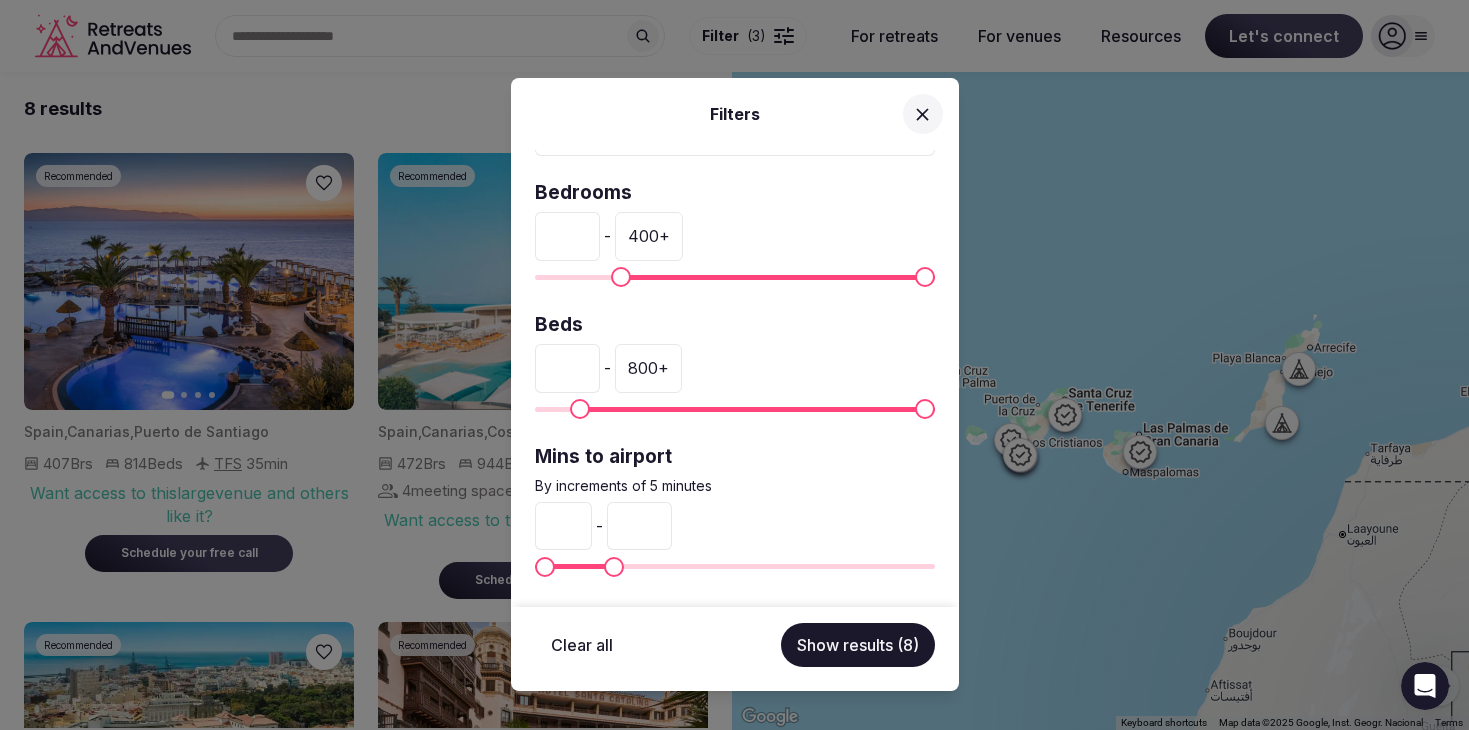 scroll, scrollTop: 78, scrollLeft: 0, axis: vertical 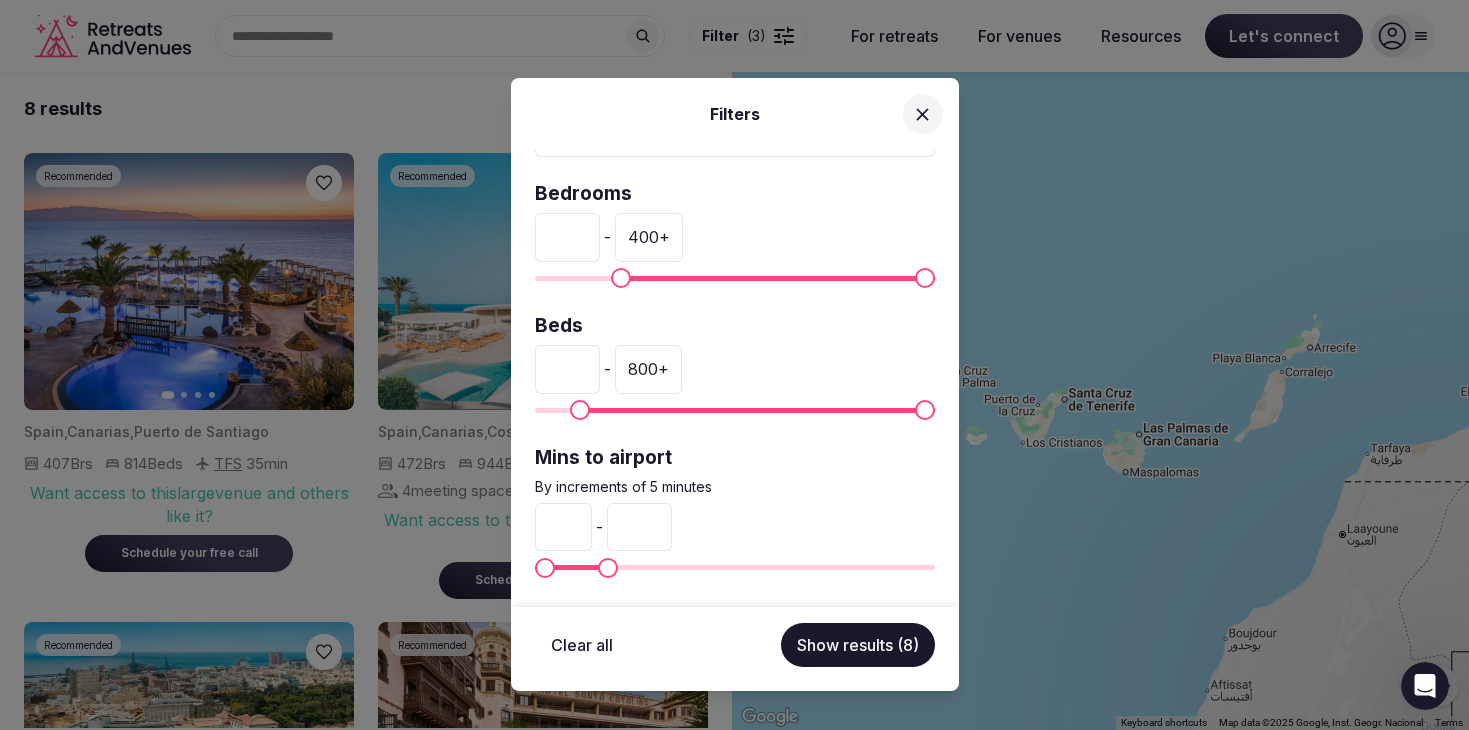 click on "**" at bounding box center [639, 527] 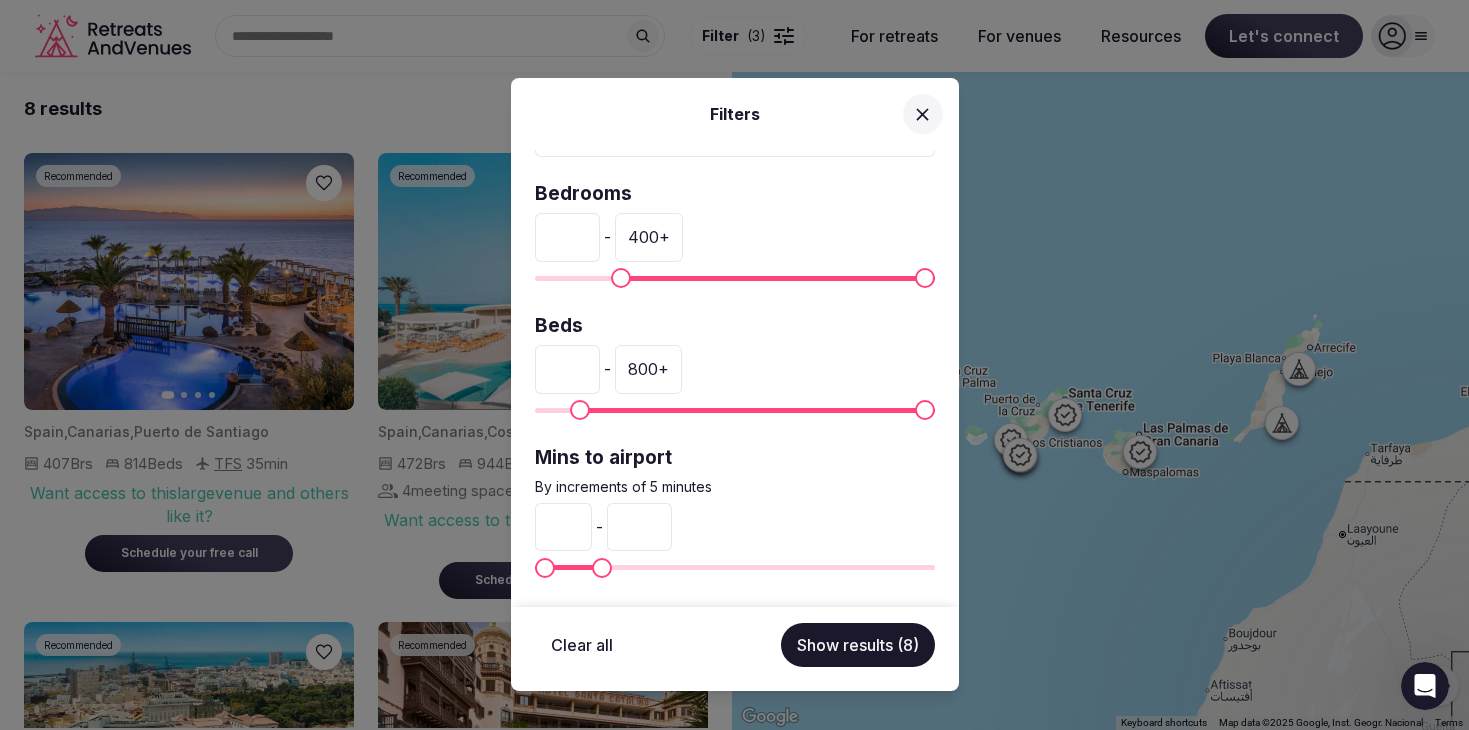 click on "**" at bounding box center (639, 527) 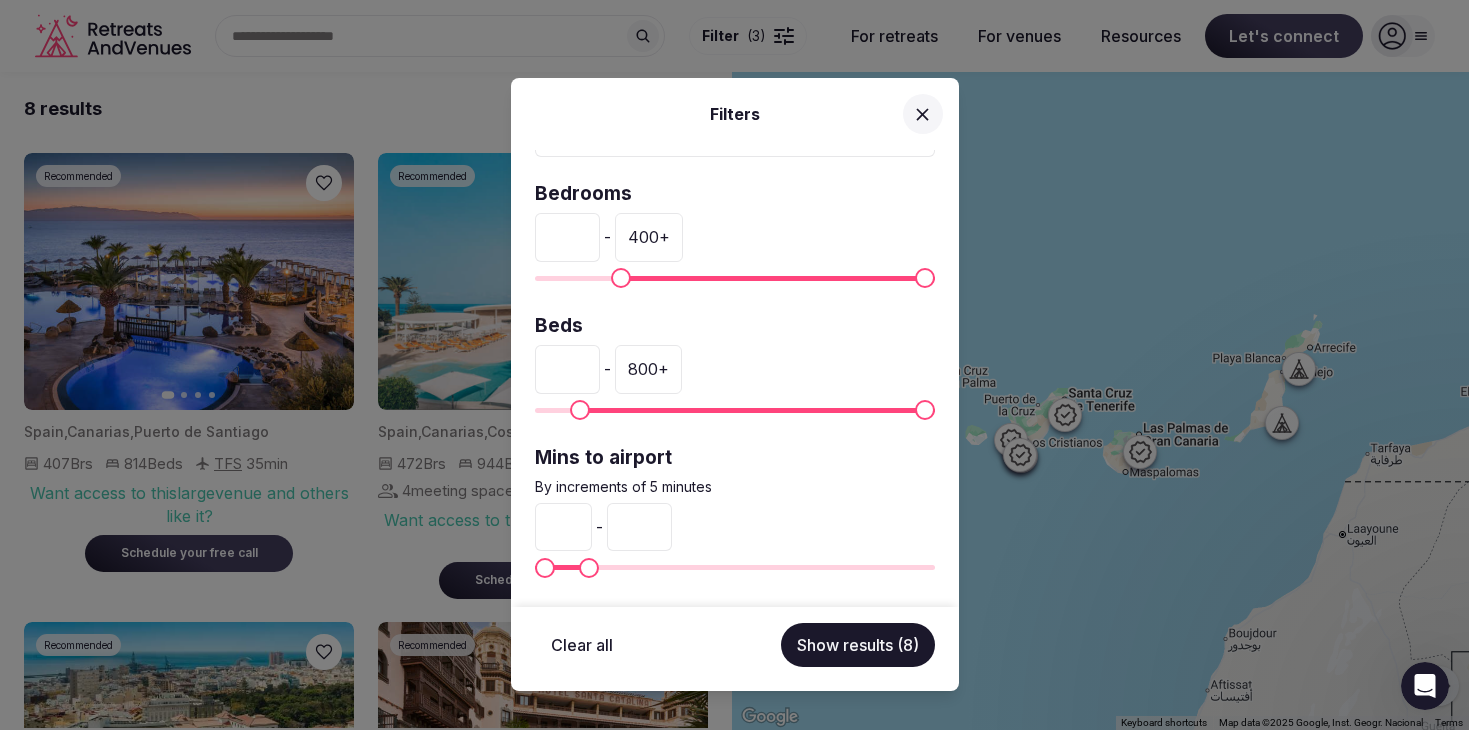 click on "**" at bounding box center (639, 527) 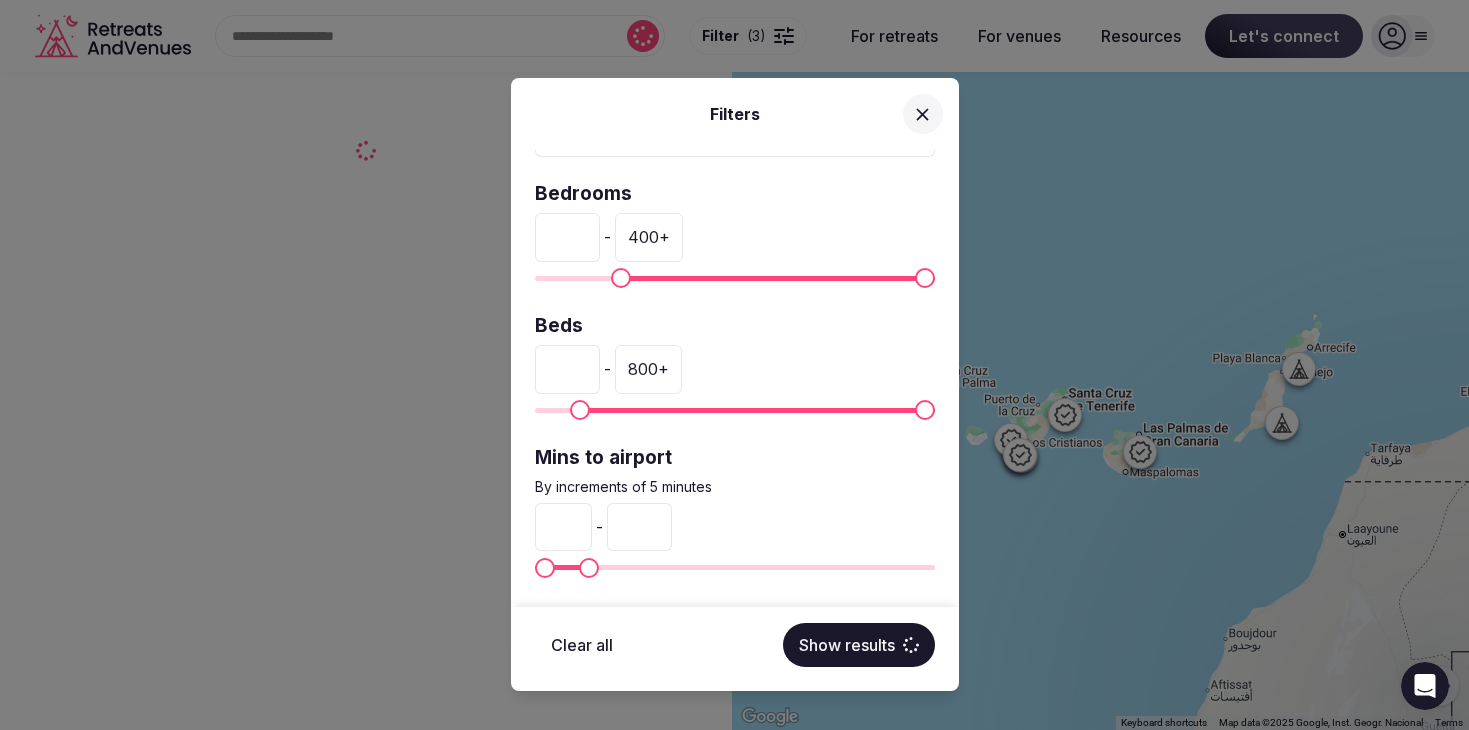 type on "**" 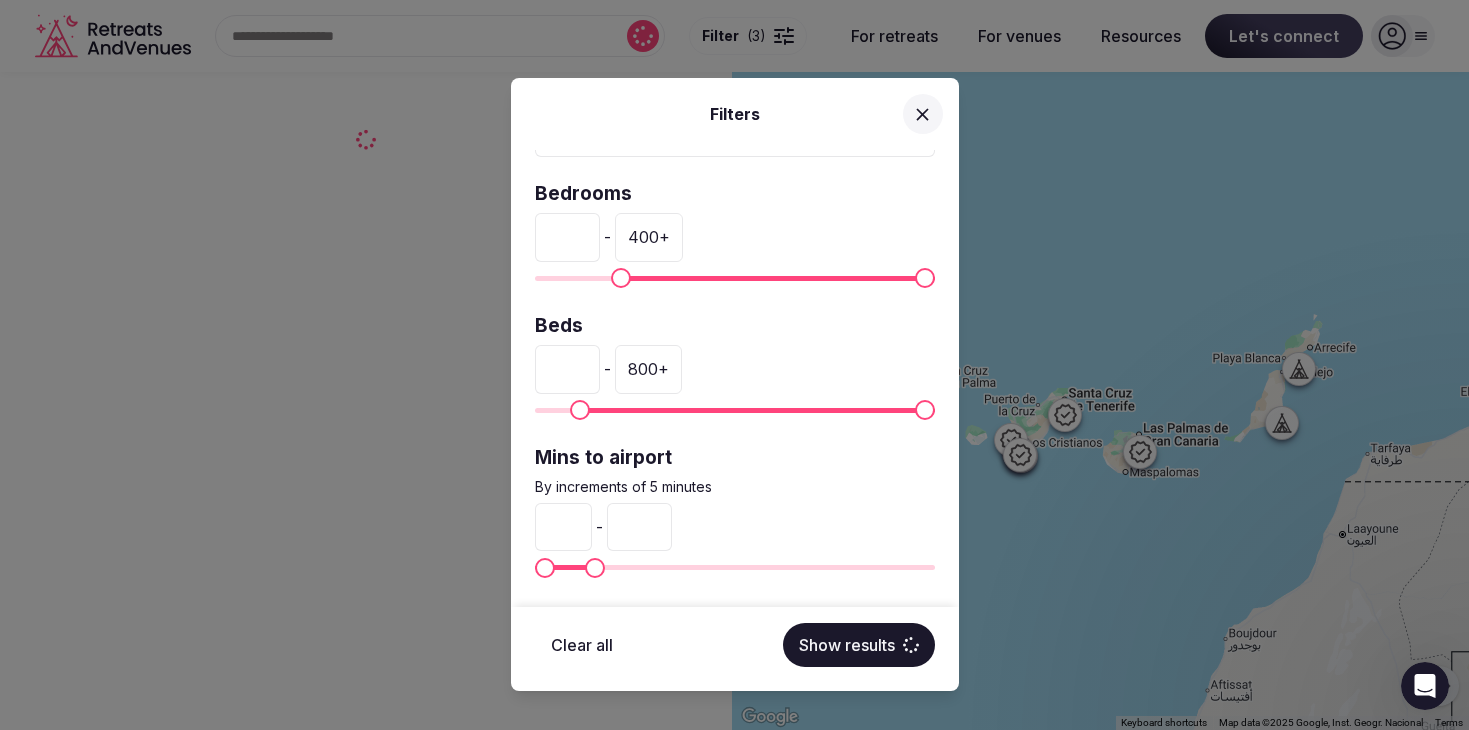 click on "**" at bounding box center (639, 527) 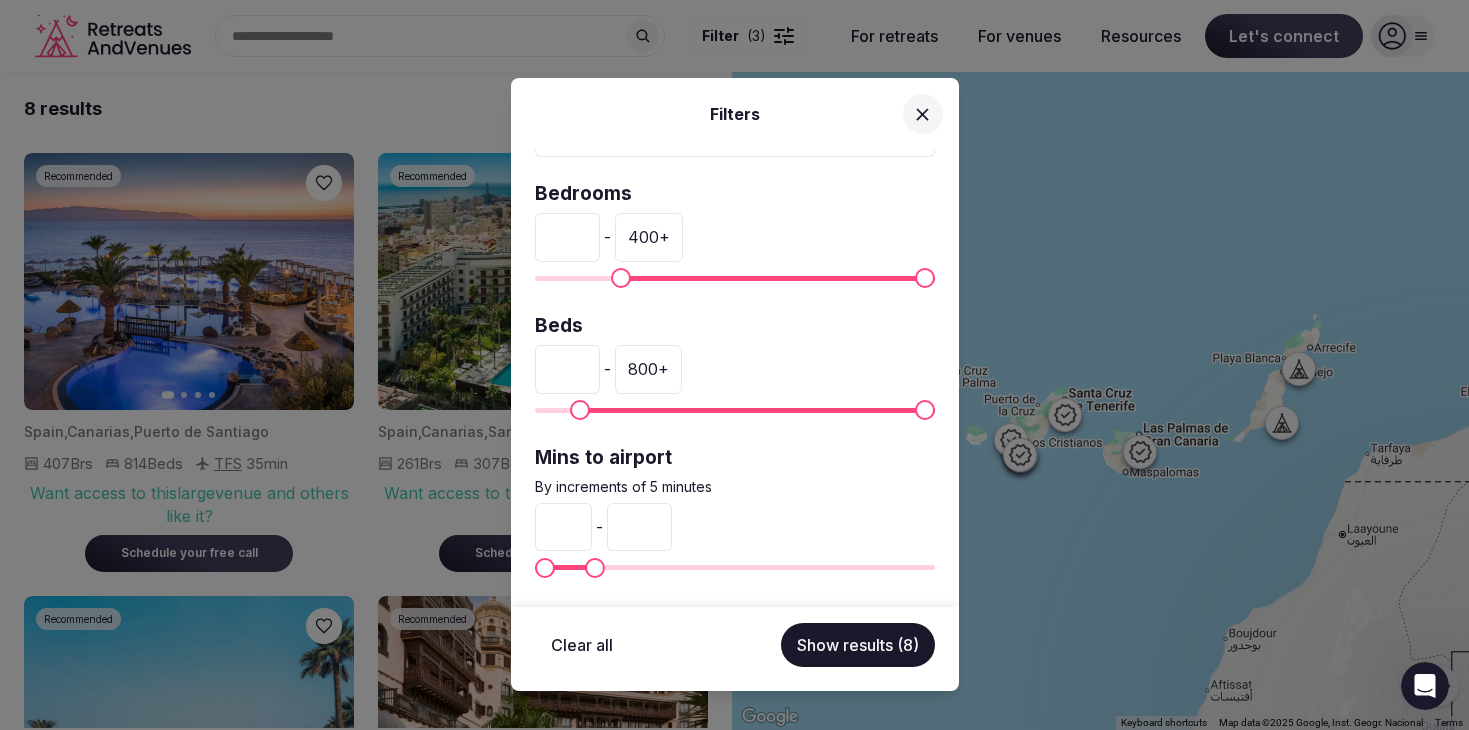 click on "Show results   (8)" at bounding box center (858, 645) 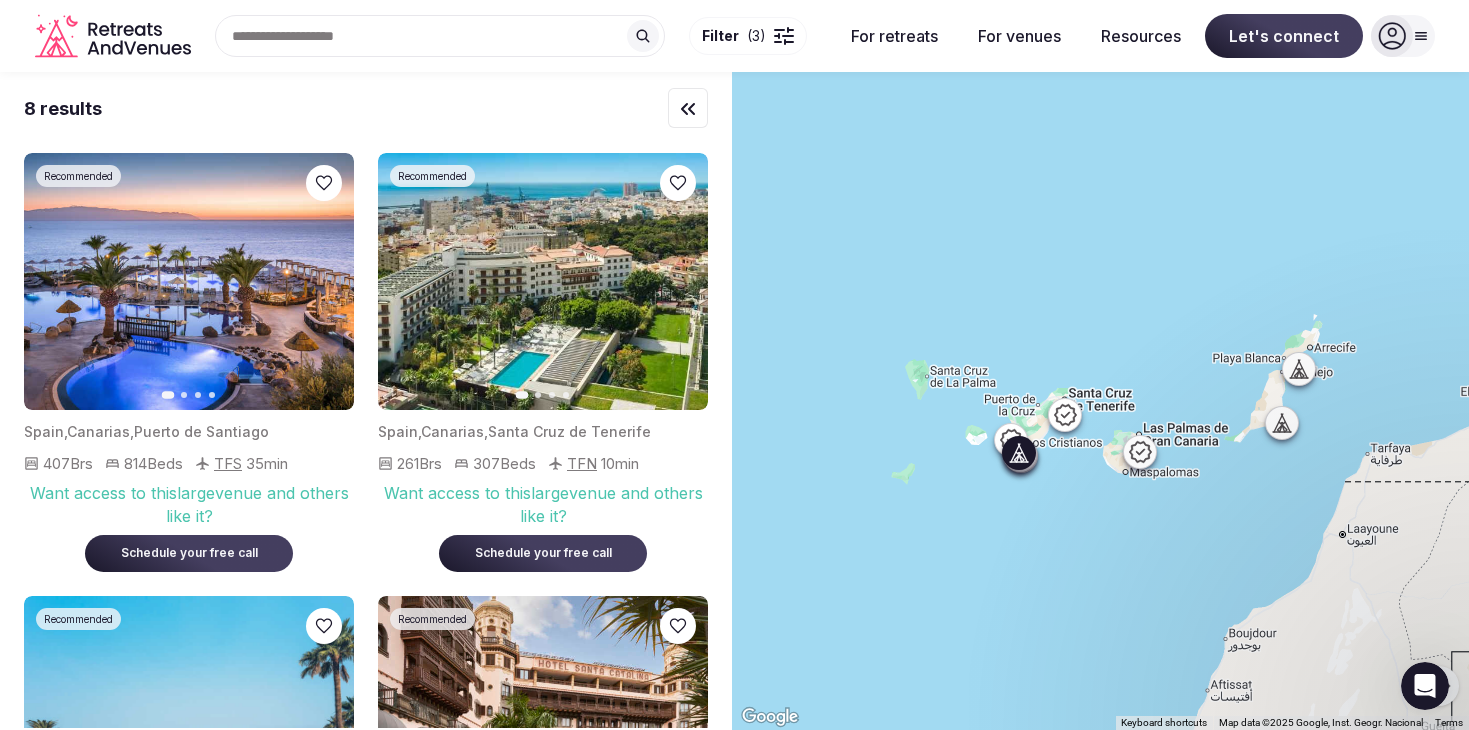 scroll, scrollTop: 0, scrollLeft: 0, axis: both 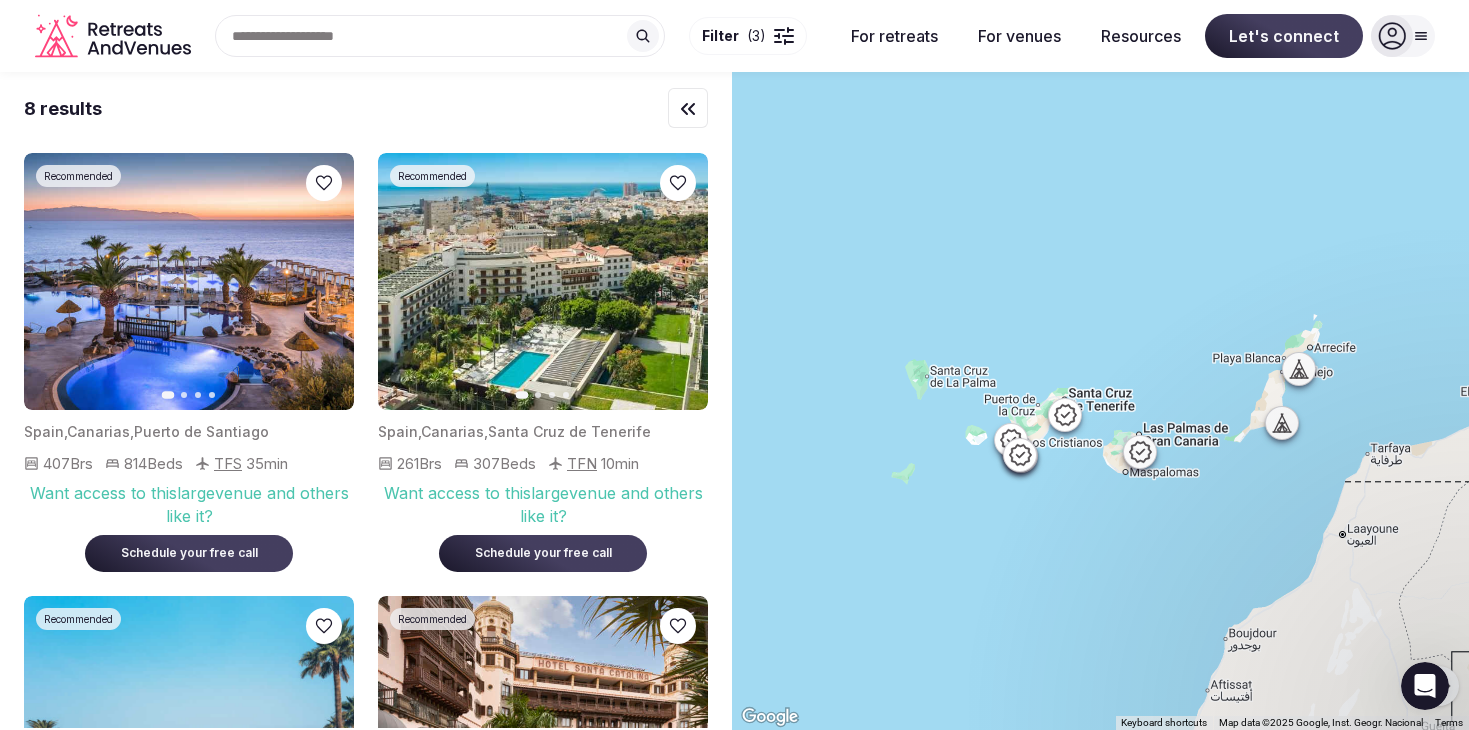 click on "Recent searches [LOCATION], [COUNTRY] [COUNTRY] Search Popular Destinations [LOCATION], [COUNTRY] [LOCATION], [COUNTRY] [LOCATION], [COUNTRY] [LOCATION], [COUNTRY] Filter ( 3 )" at bounding box center (515, 36) 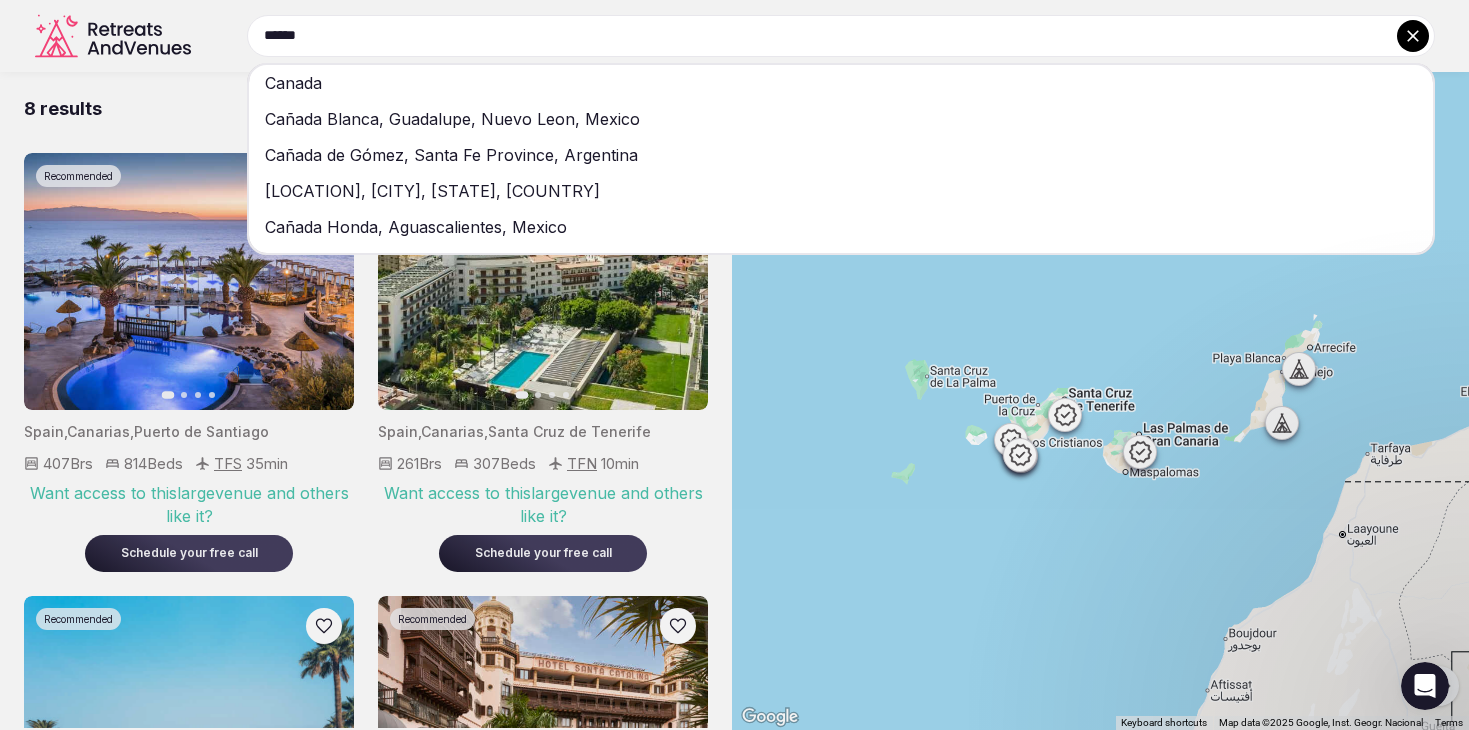 type on "******" 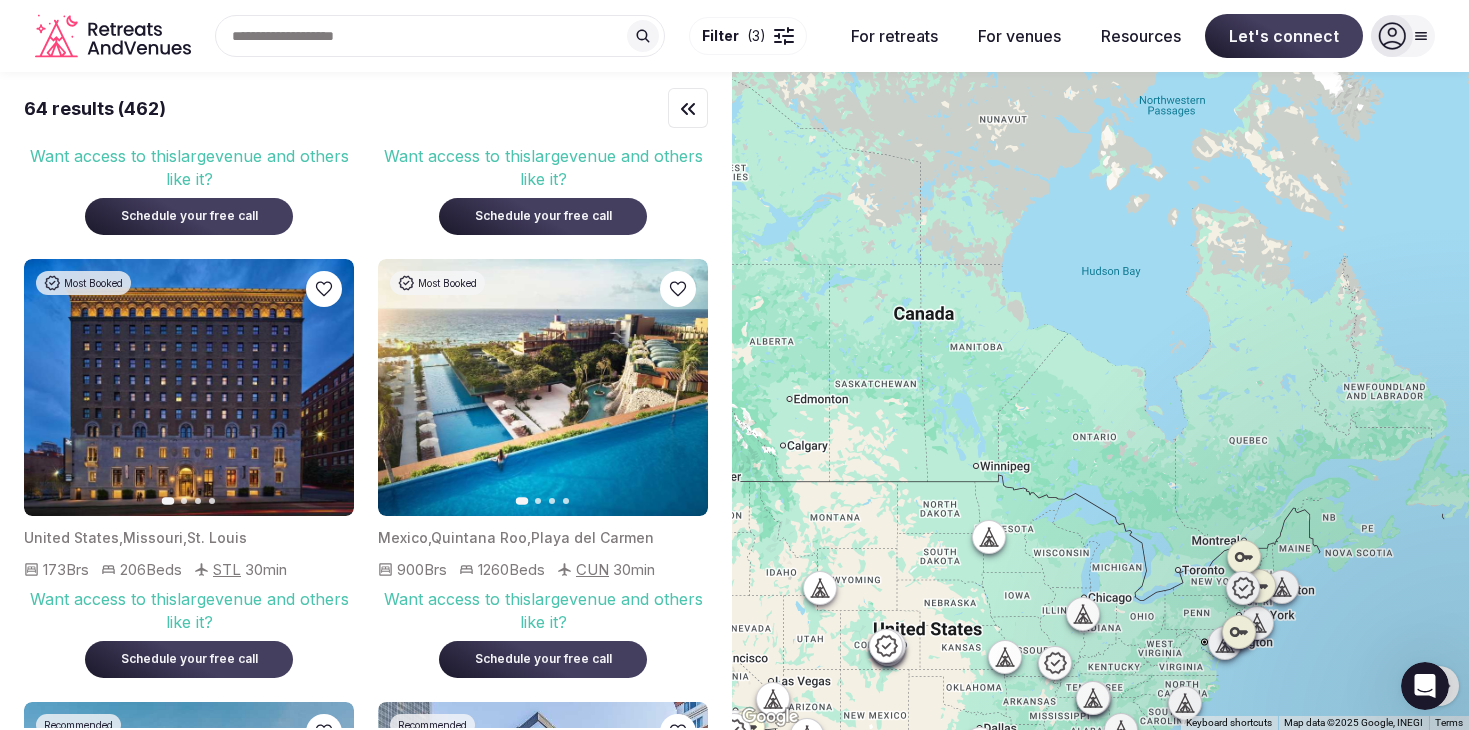 scroll, scrollTop: 0, scrollLeft: 0, axis: both 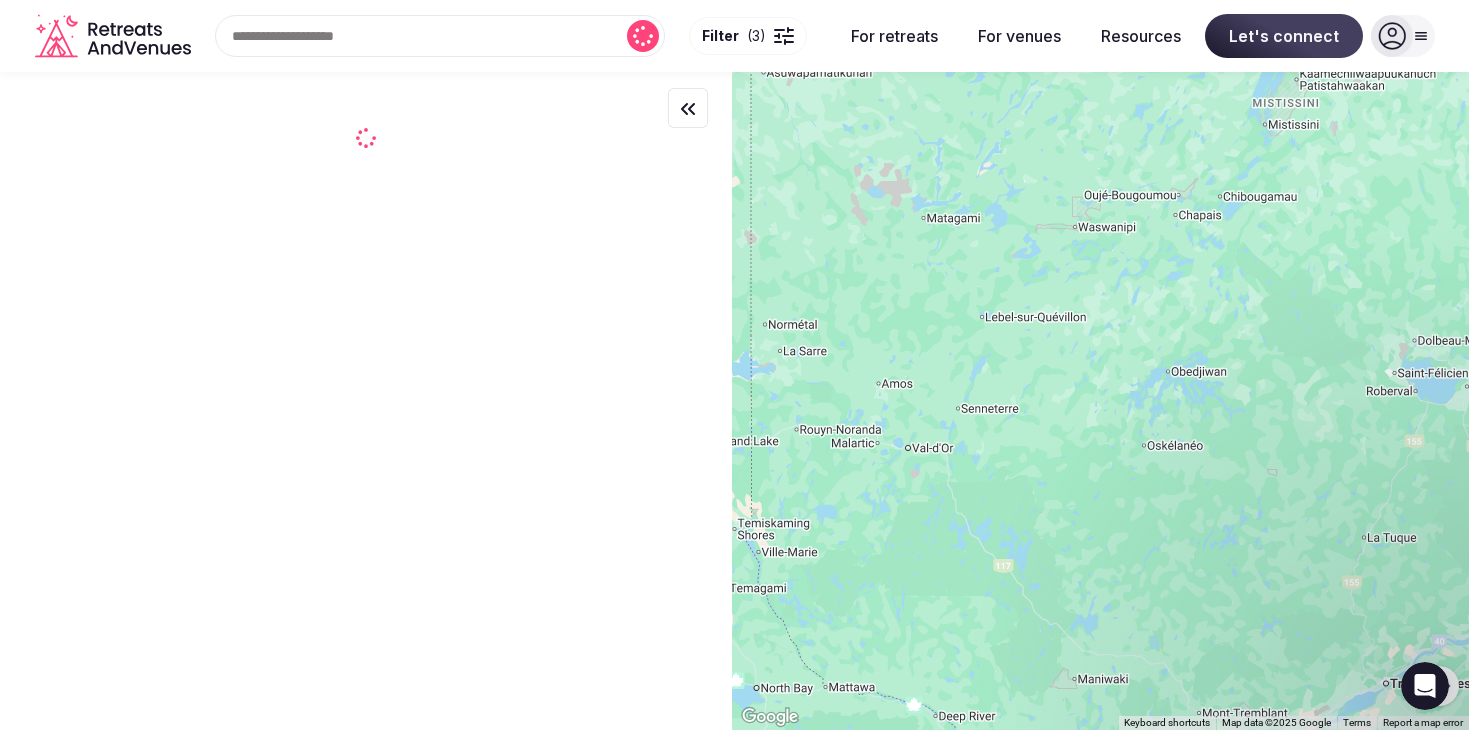 drag, startPoint x: 1238, startPoint y: 496, endPoint x: 1259, endPoint y: 404, distance: 94.36631 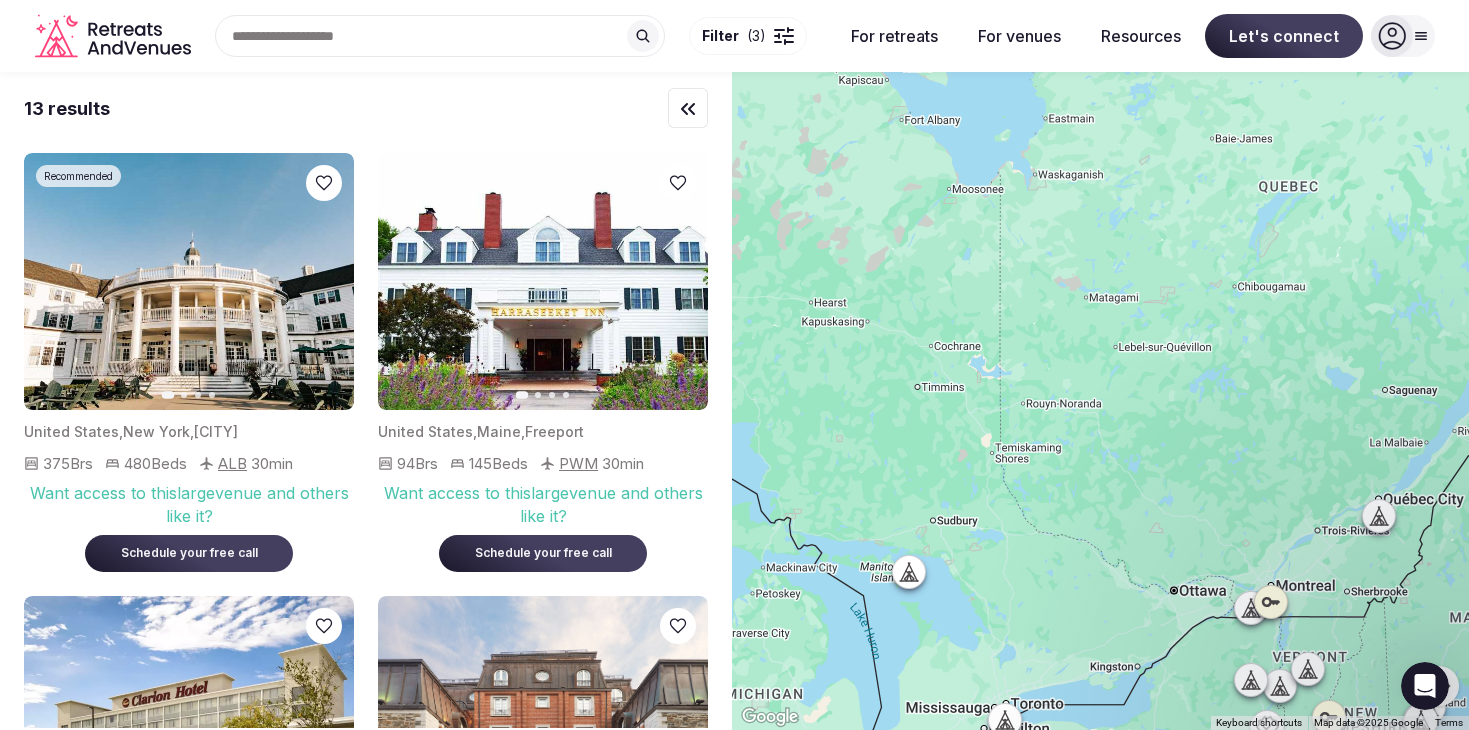 click 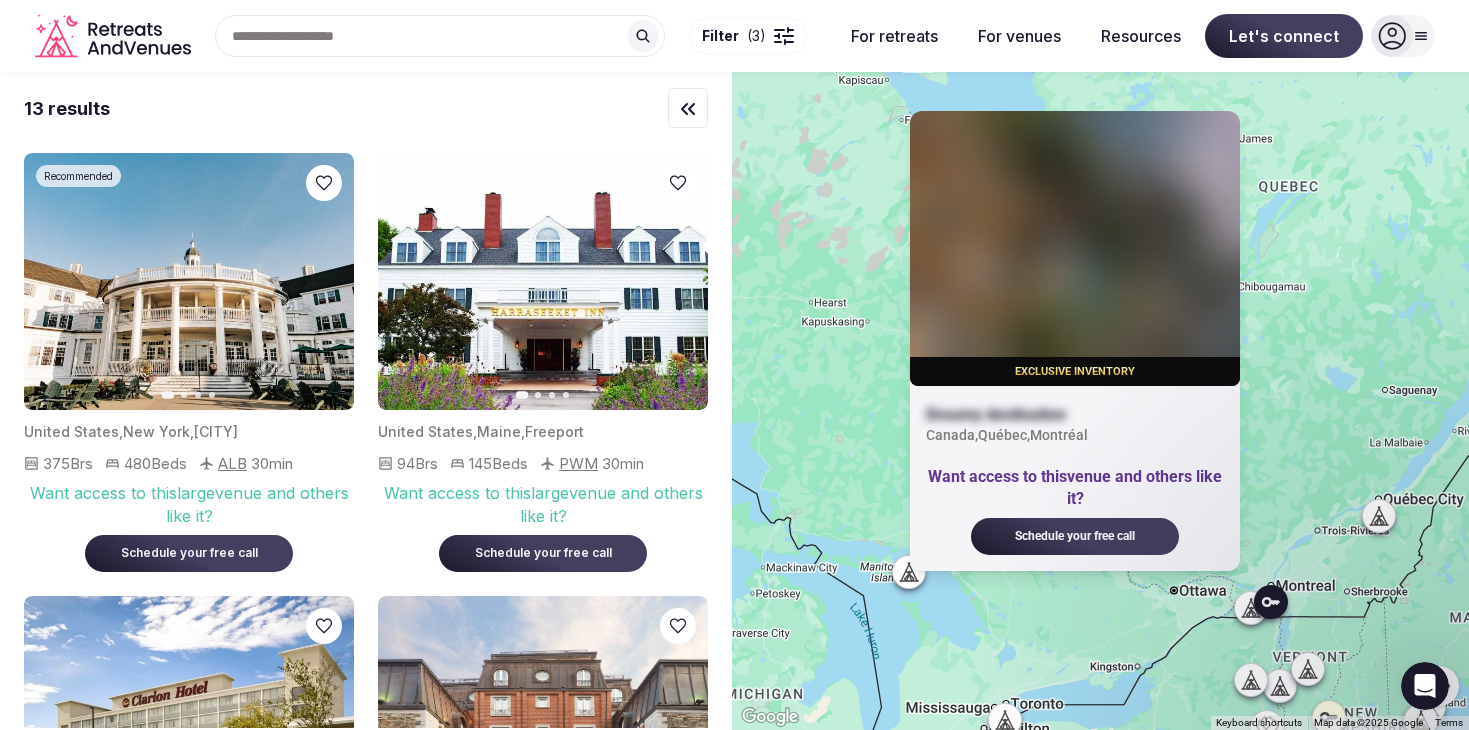 click at bounding box center (1378, 516) 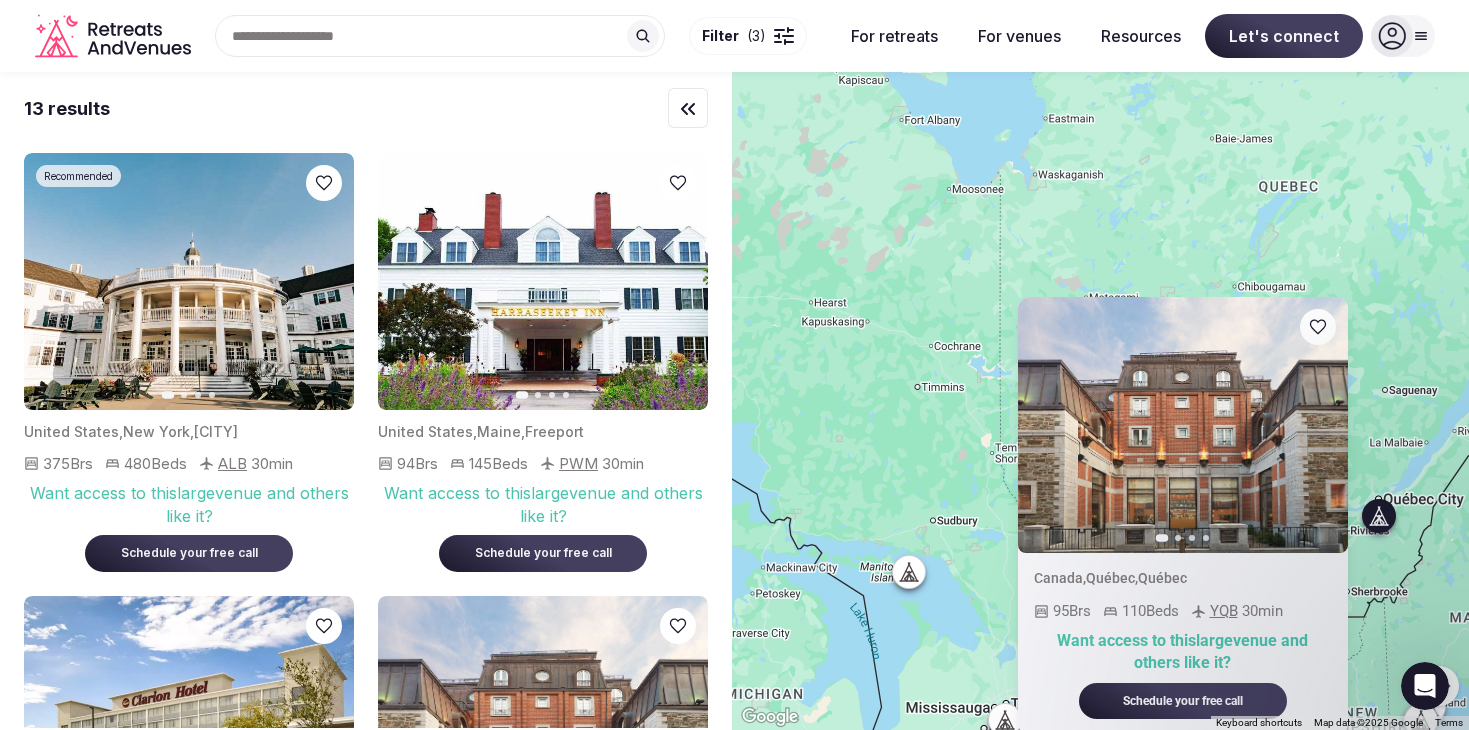 click 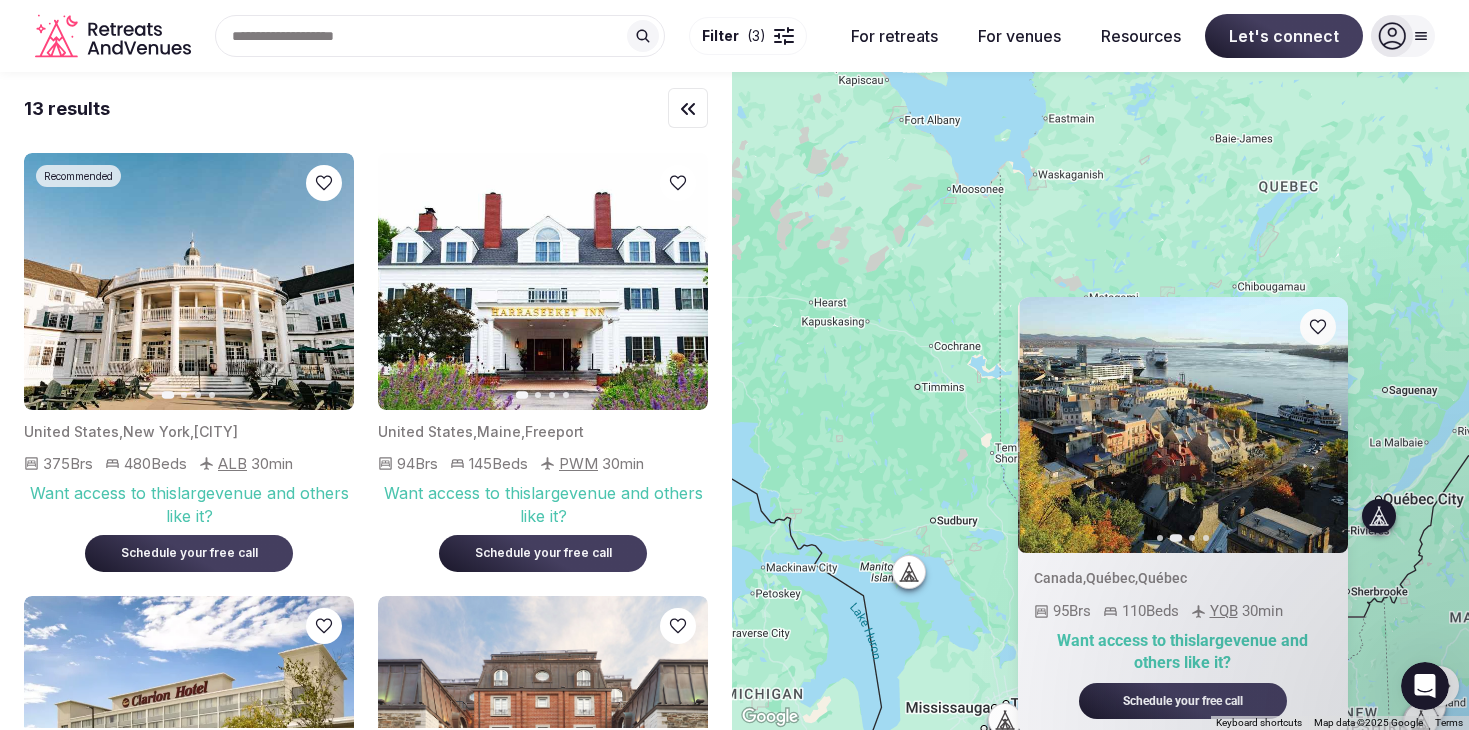 click 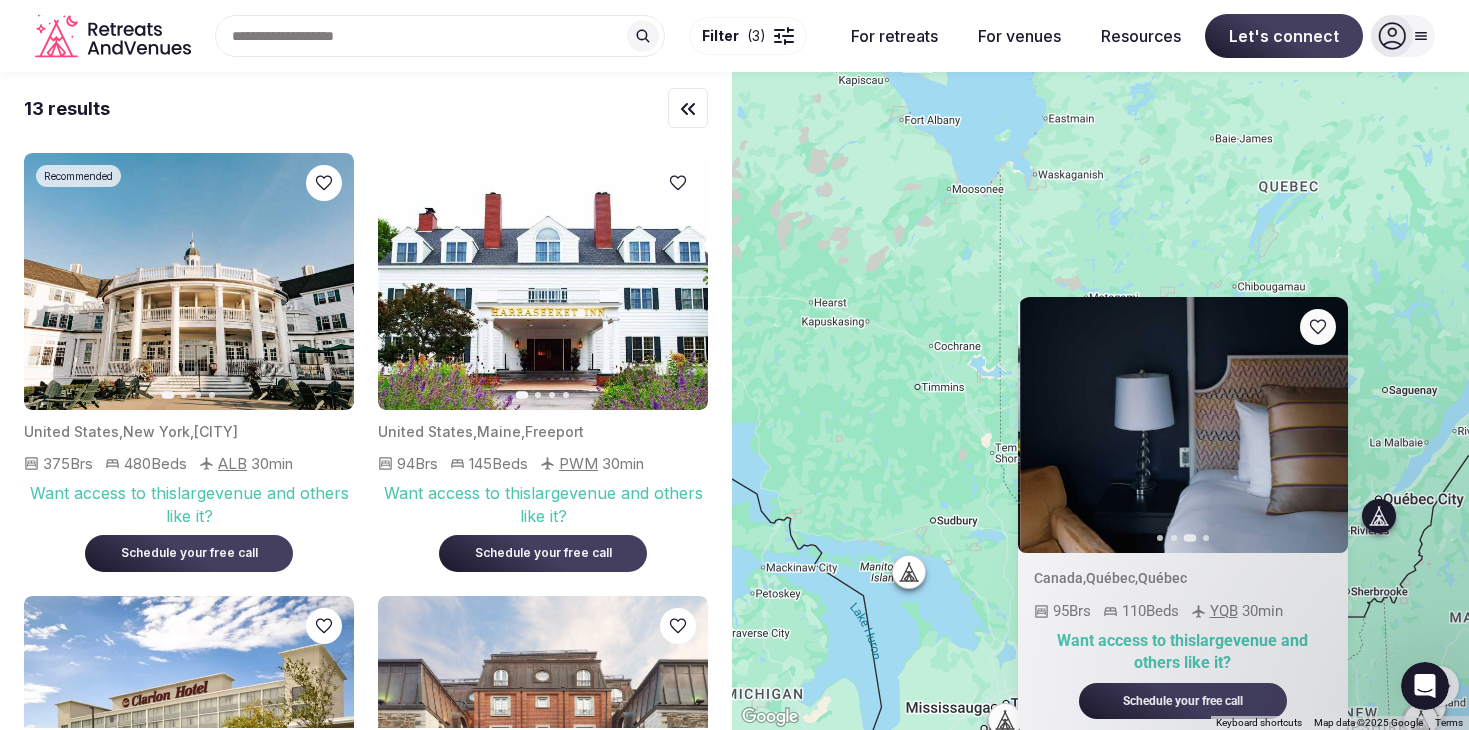 click 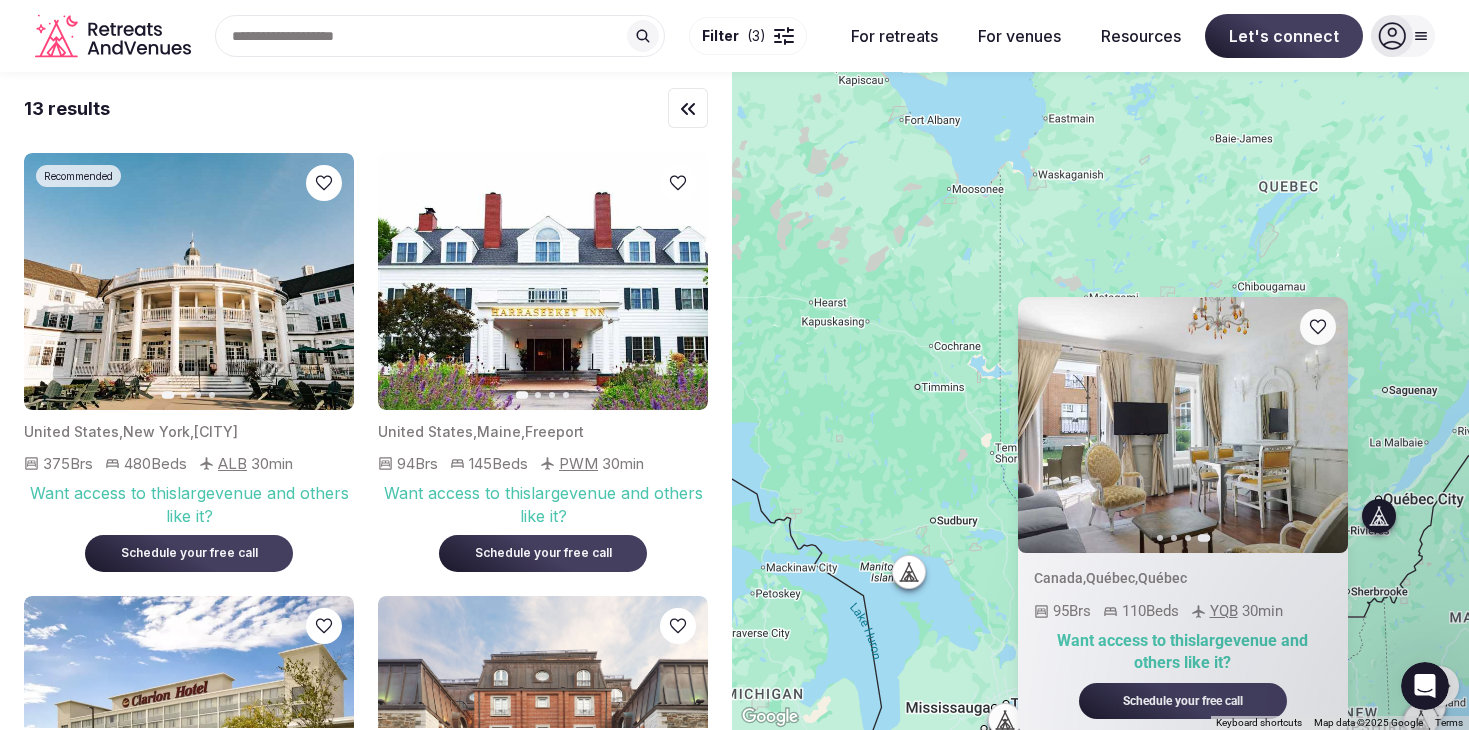 click on "Previous slide Next slide [COUNTRY] , [PROVINCE] , [CITY] 95 Brs 110 Beds YQB 30 min Want access to this large venue and others like it? Schedule your free call" at bounding box center (1100, 401) 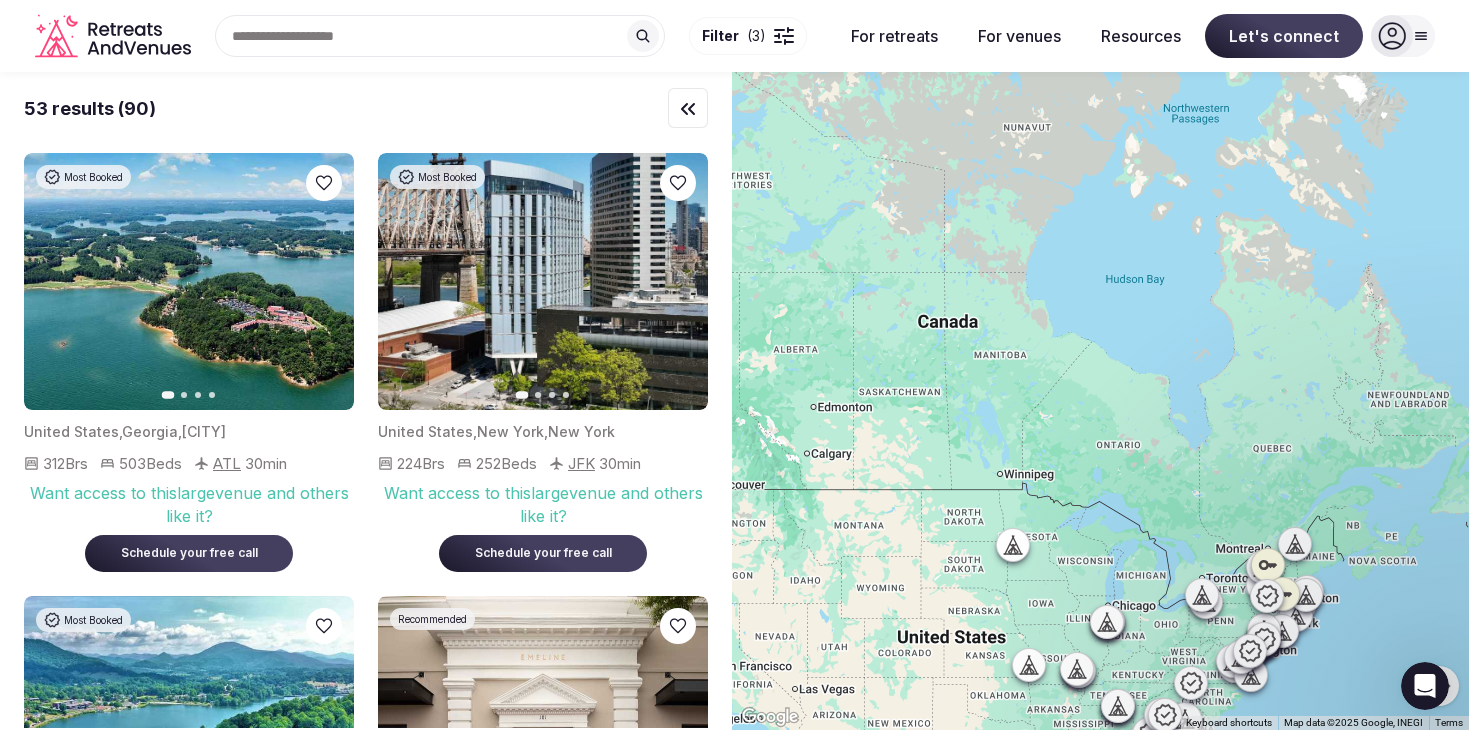 drag, startPoint x: 900, startPoint y: 387, endPoint x: 1179, endPoint y: 430, distance: 282.29416 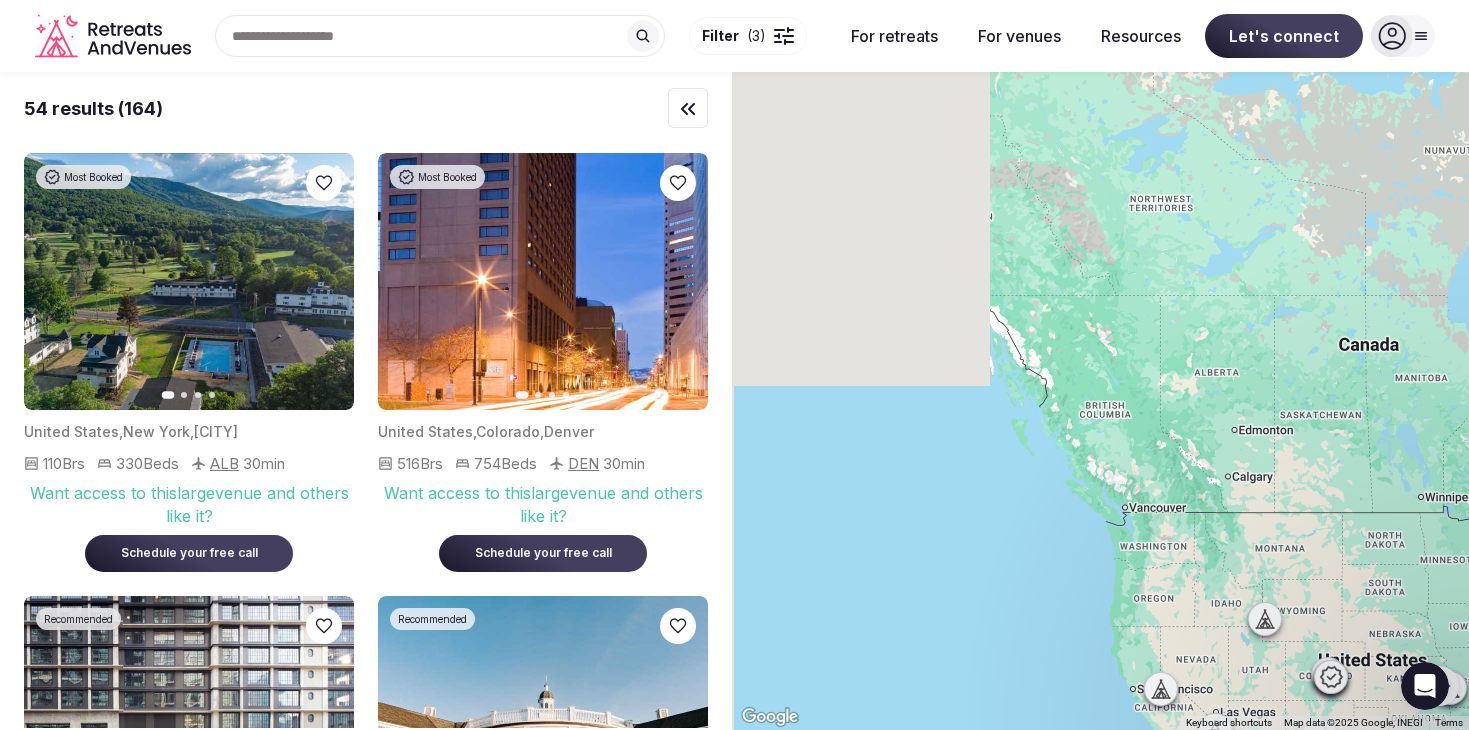 drag, startPoint x: 916, startPoint y: 384, endPoint x: 1344, endPoint y: 409, distance: 428.72952 